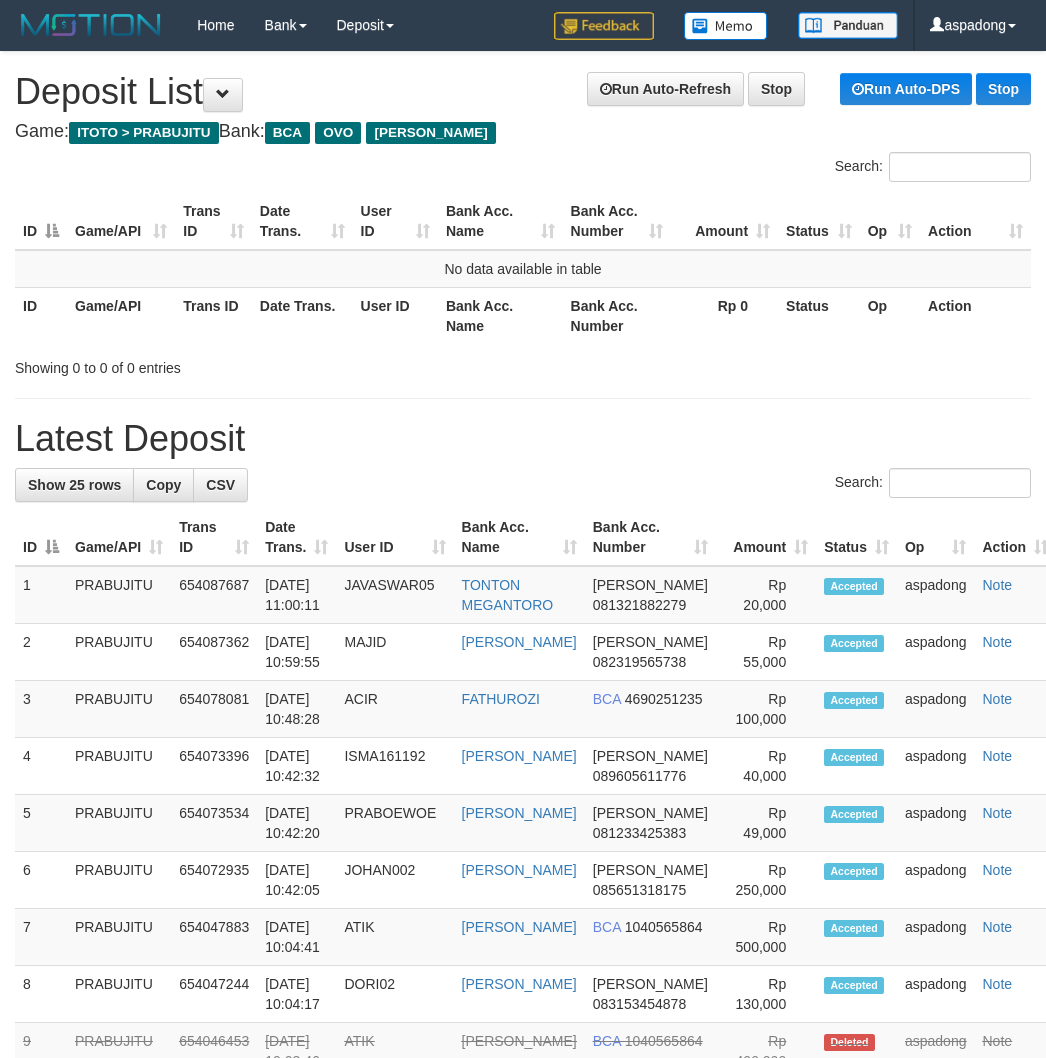 scroll, scrollTop: 0, scrollLeft: 0, axis: both 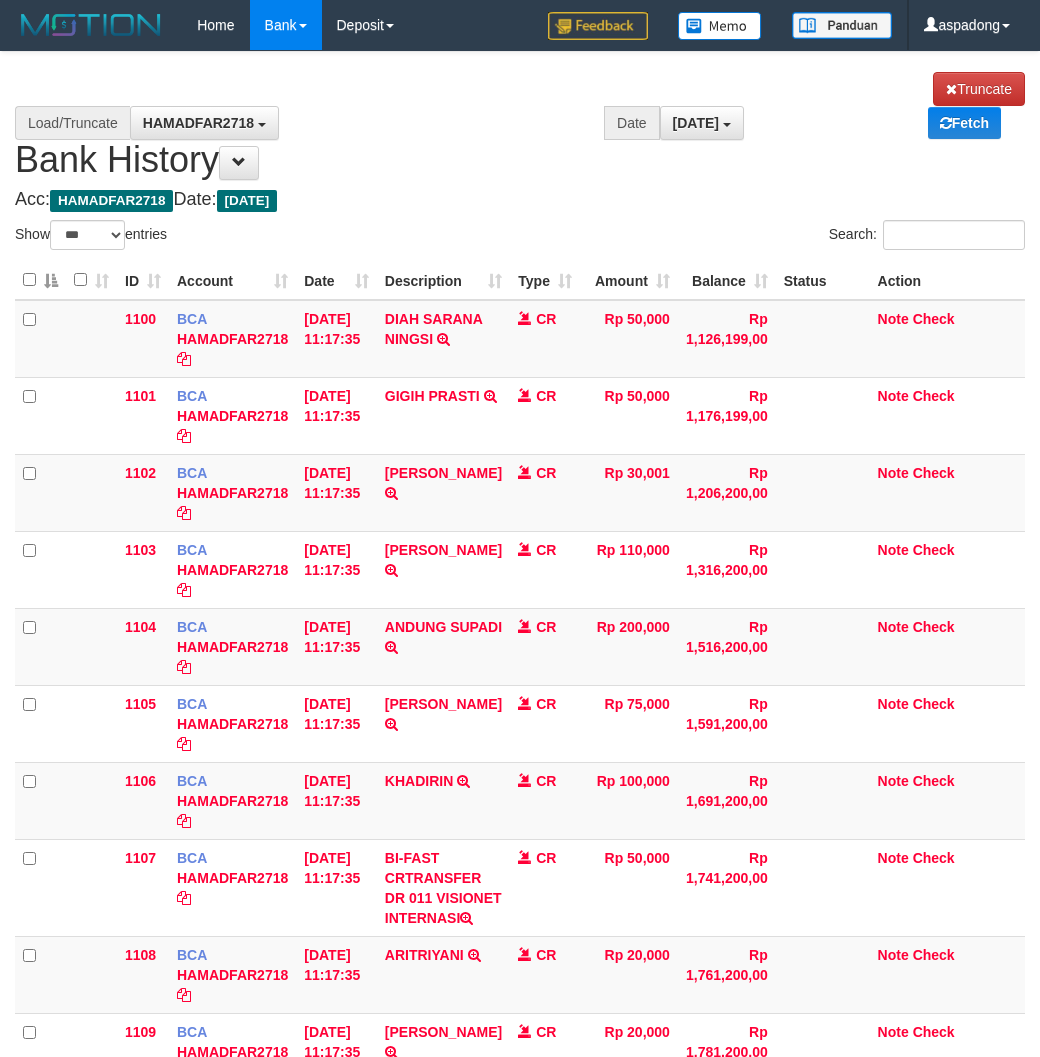 select on "***" 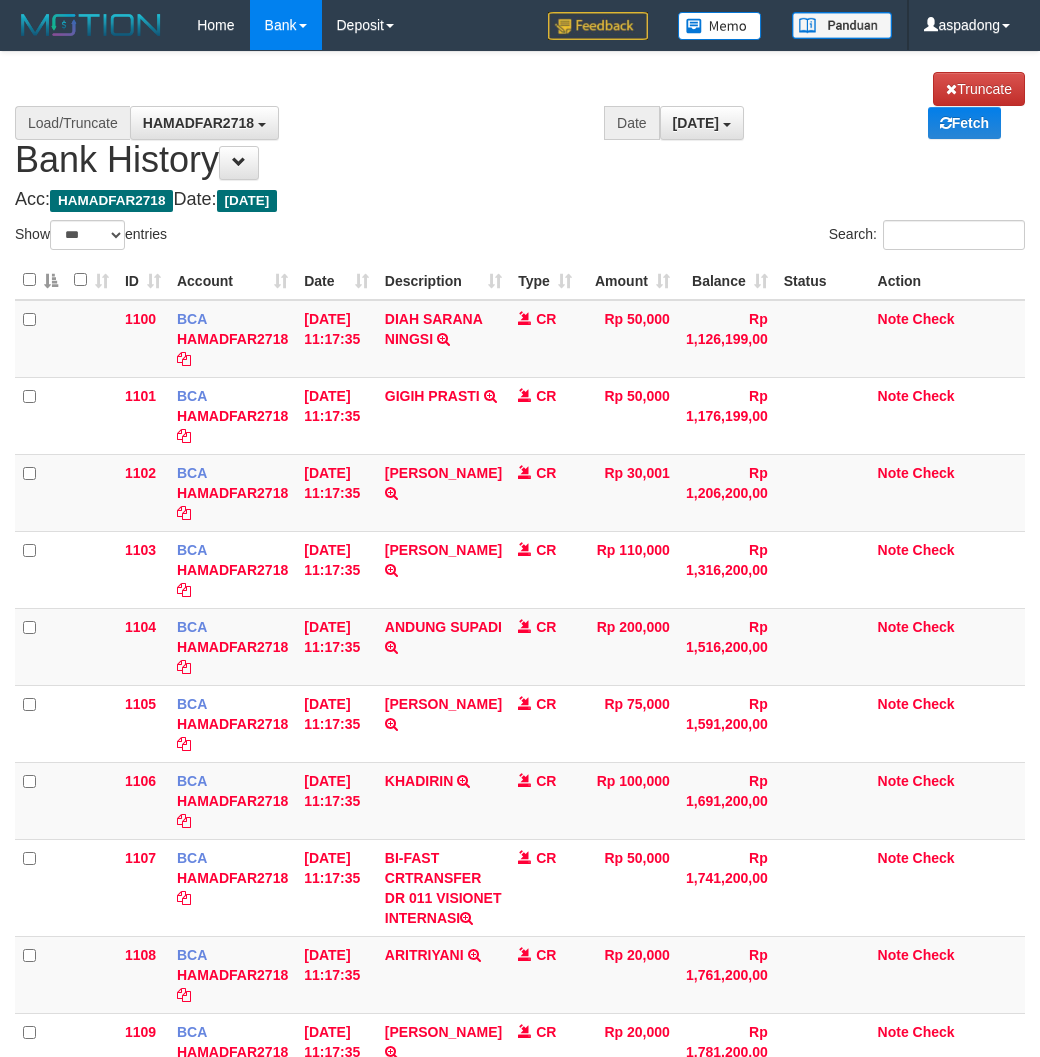 scroll, scrollTop: 0, scrollLeft: 0, axis: both 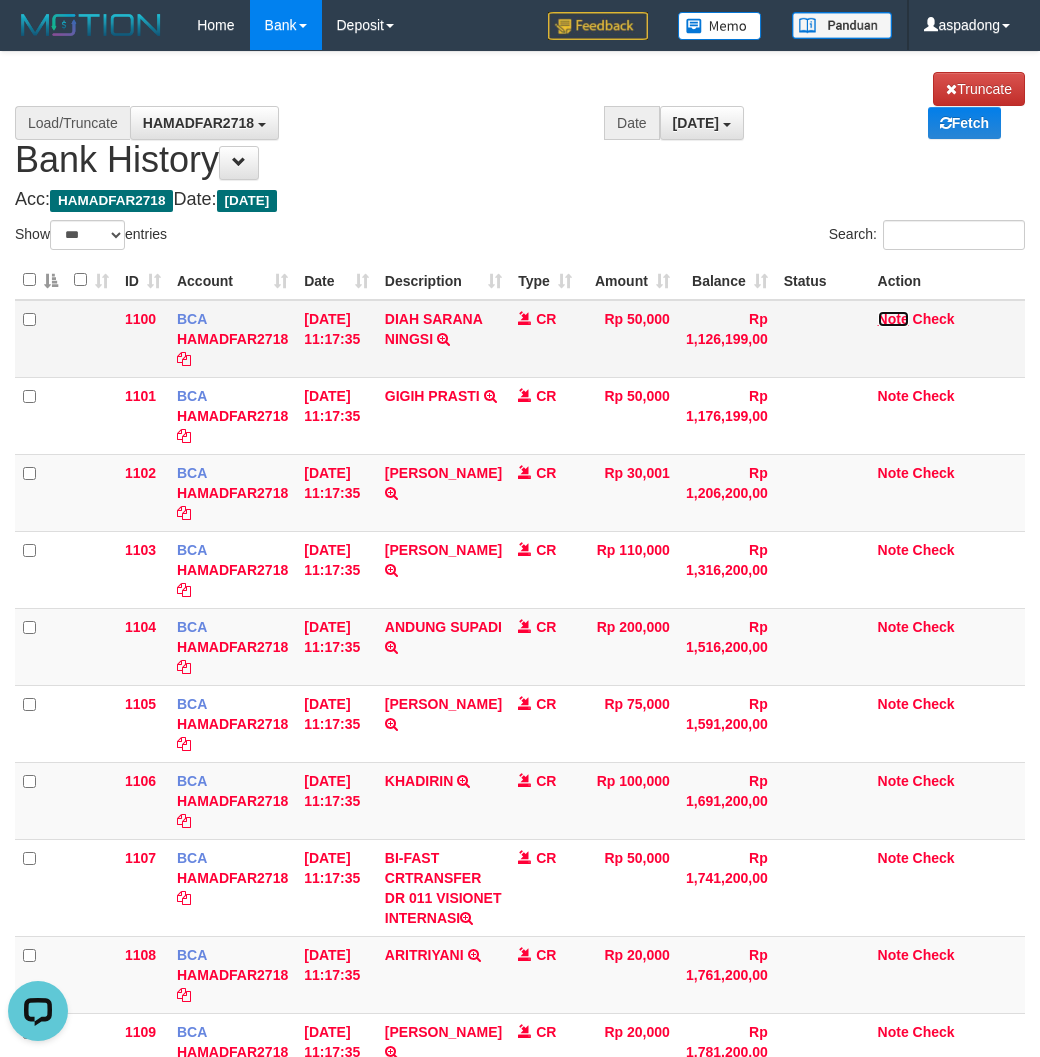 click on "Note" at bounding box center [893, 319] 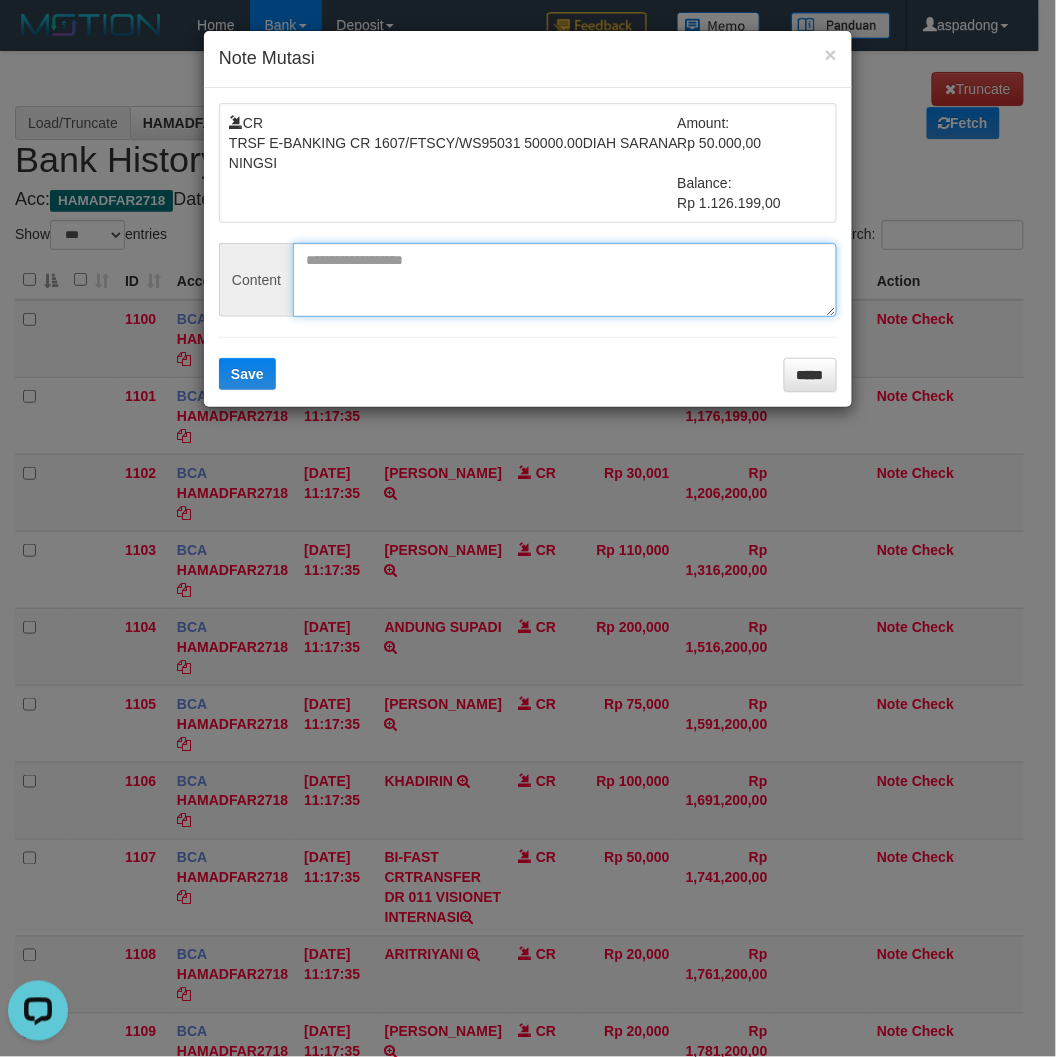 click at bounding box center [565, 280] 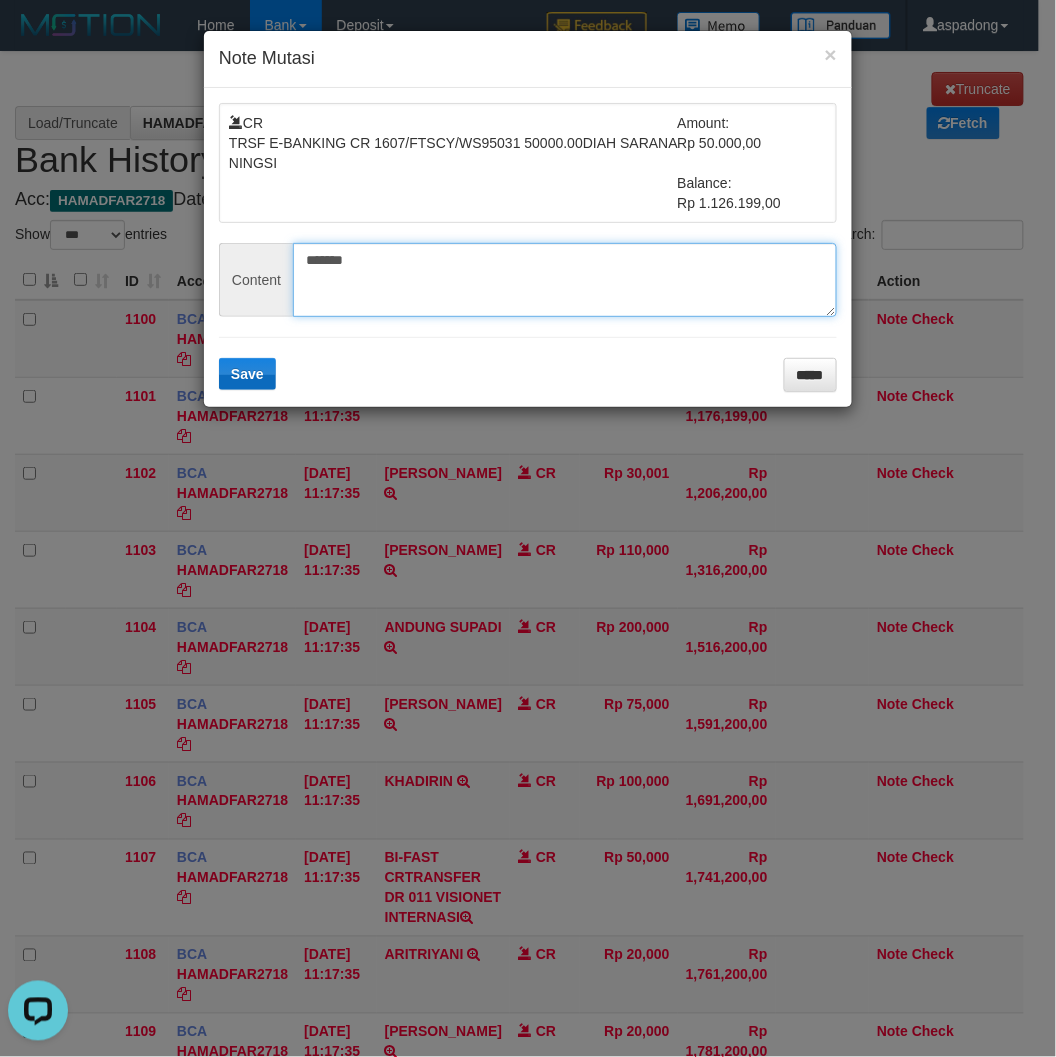 type on "*******" 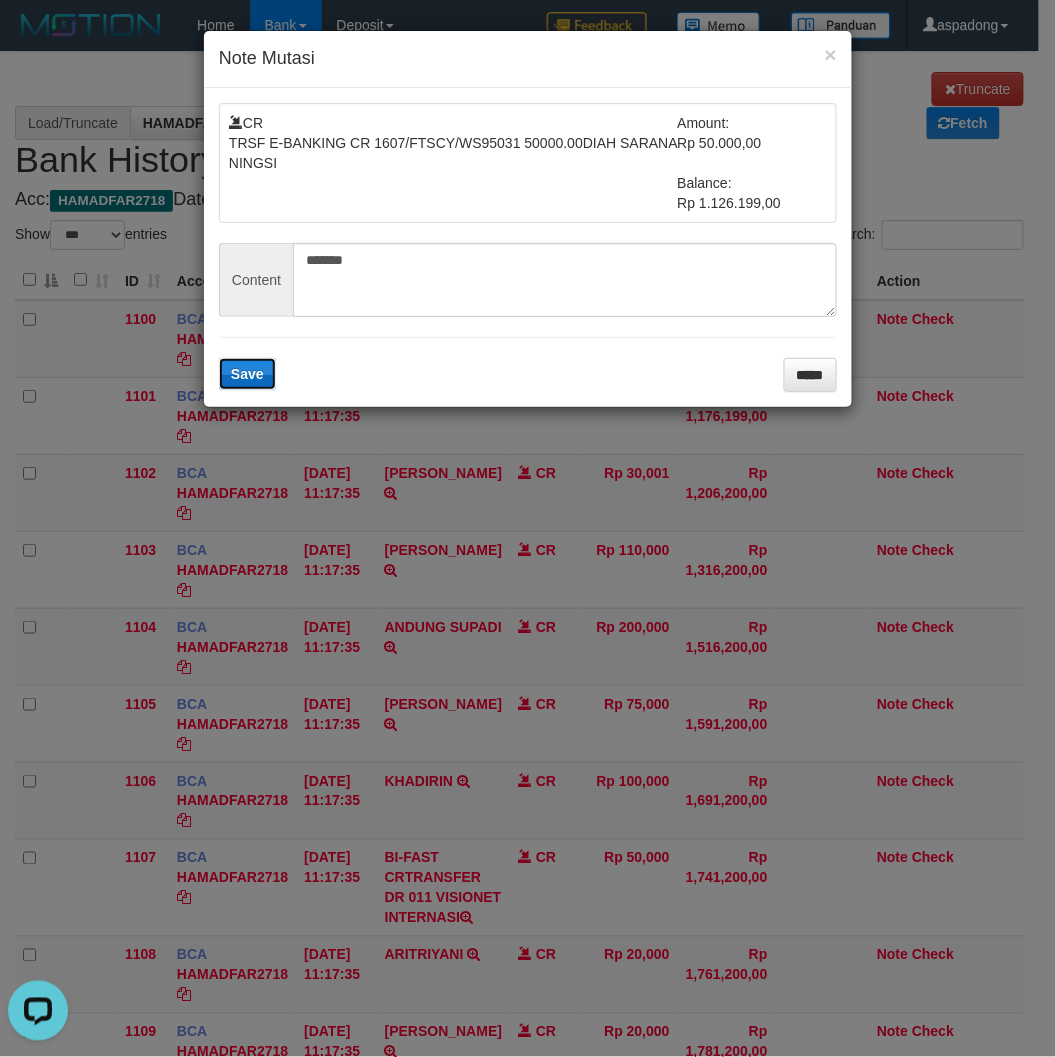 click on "Save" at bounding box center (247, 374) 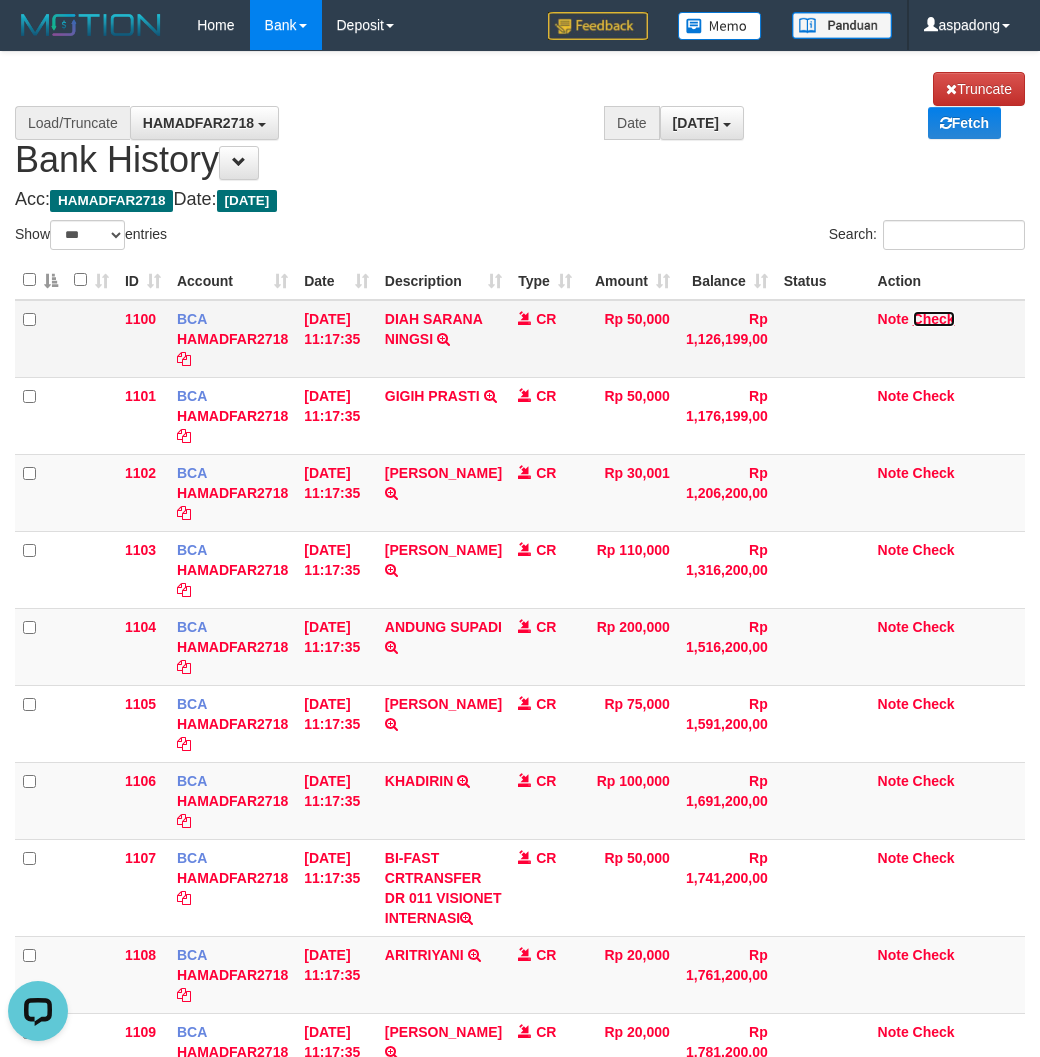 click on "Check" at bounding box center (934, 319) 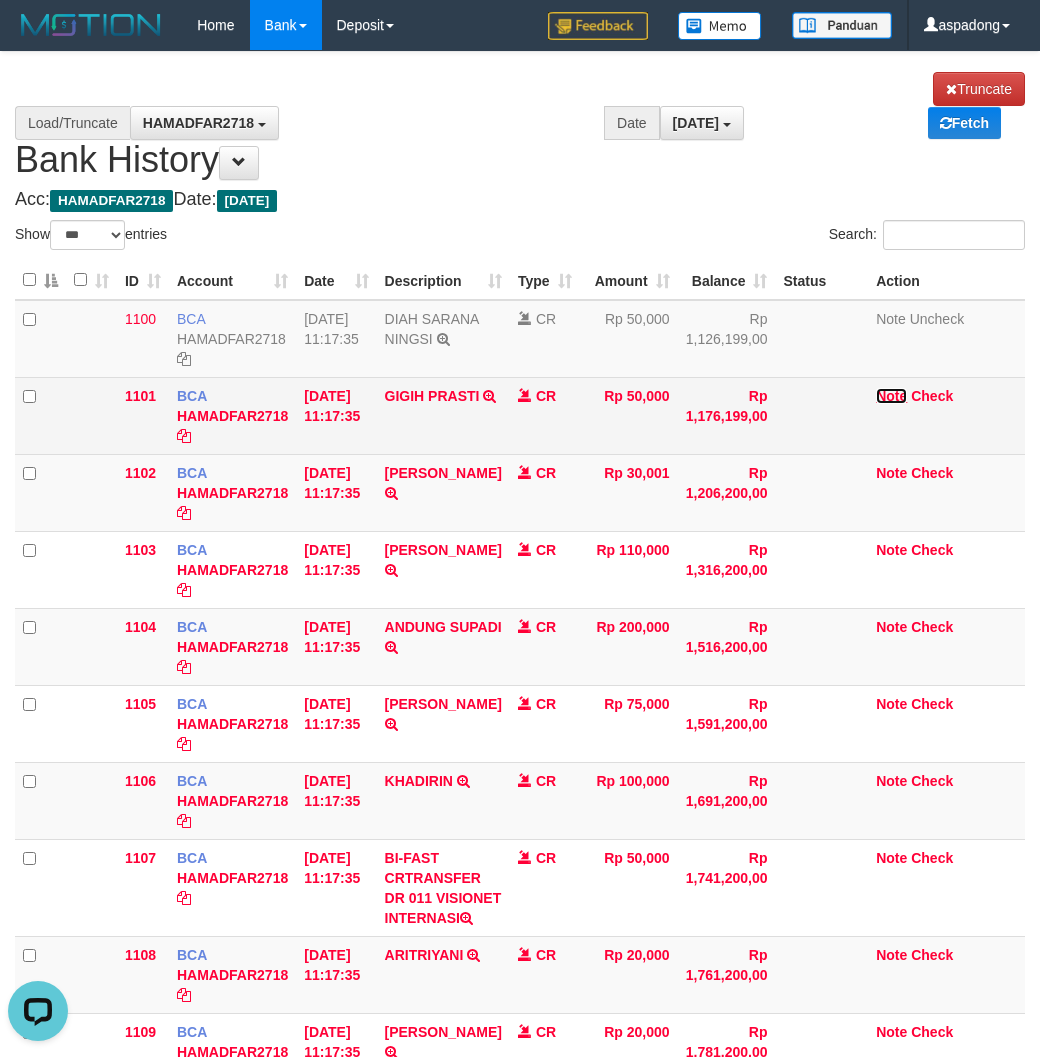 click on "Note" at bounding box center [891, 396] 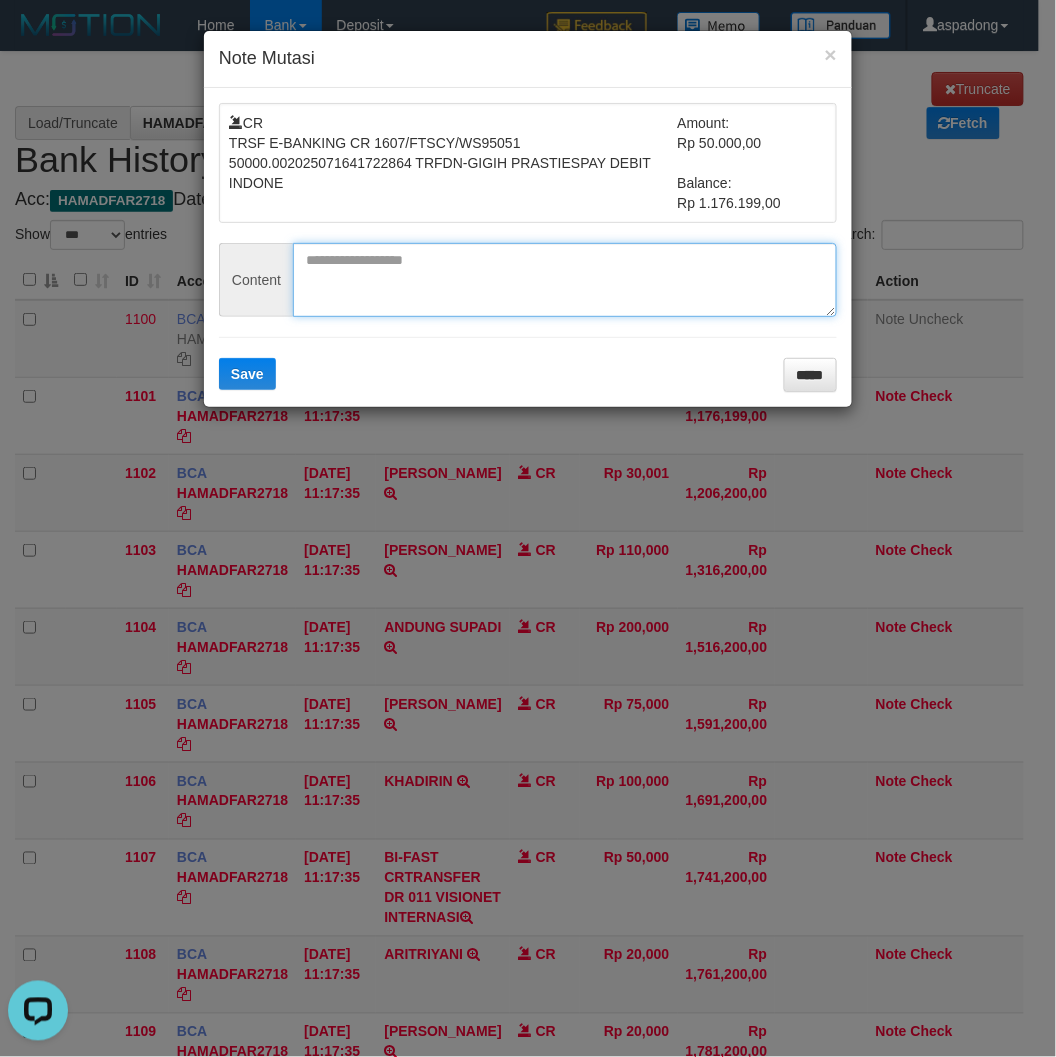 click at bounding box center (565, 280) 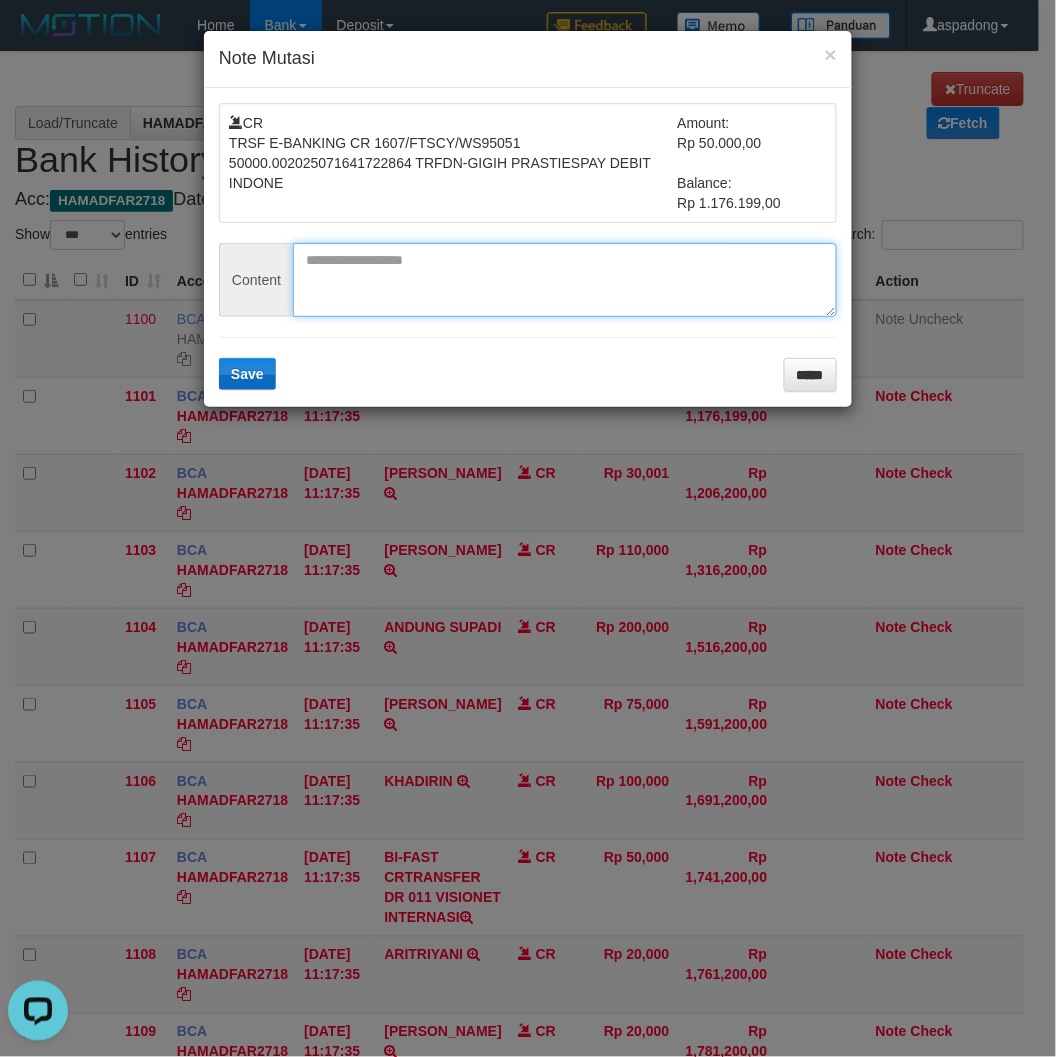 paste on "********" 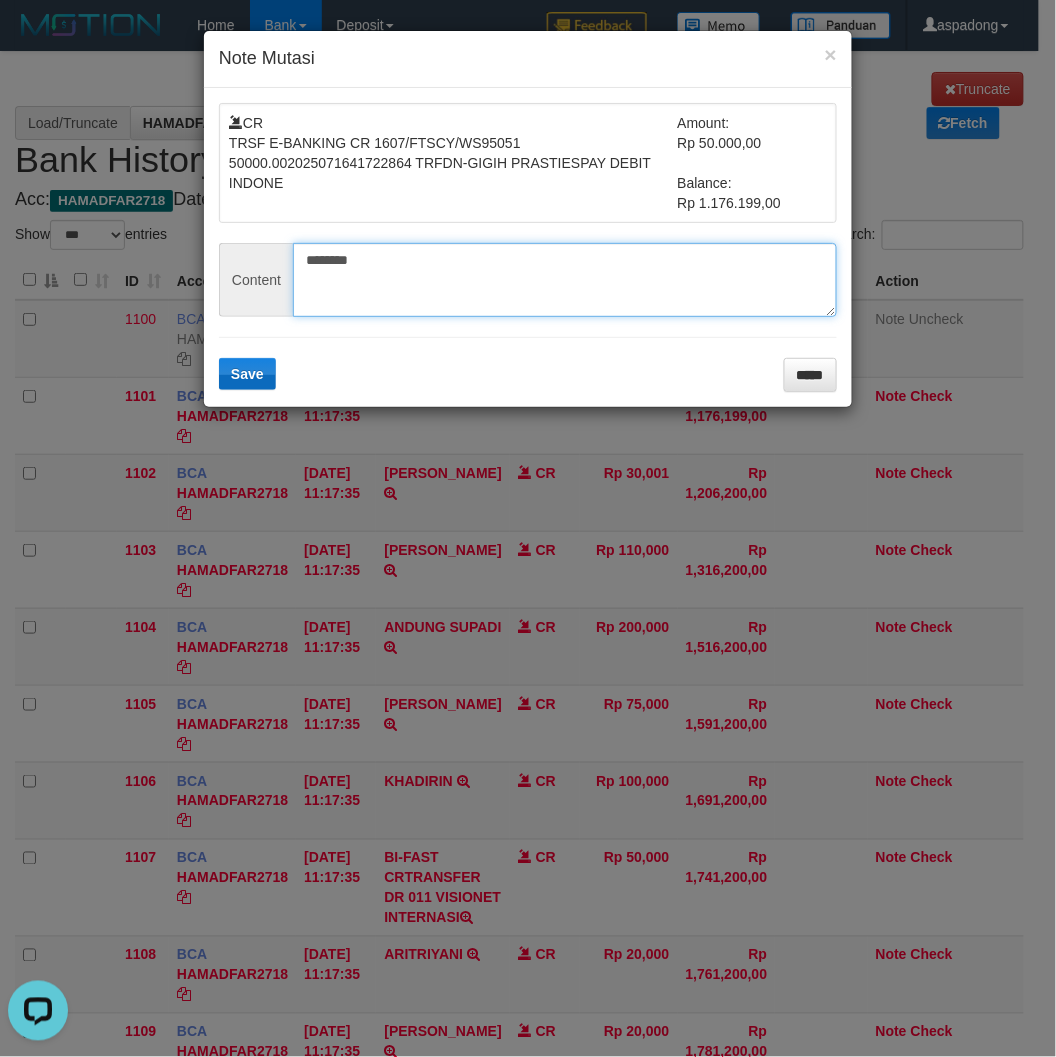 type on "********" 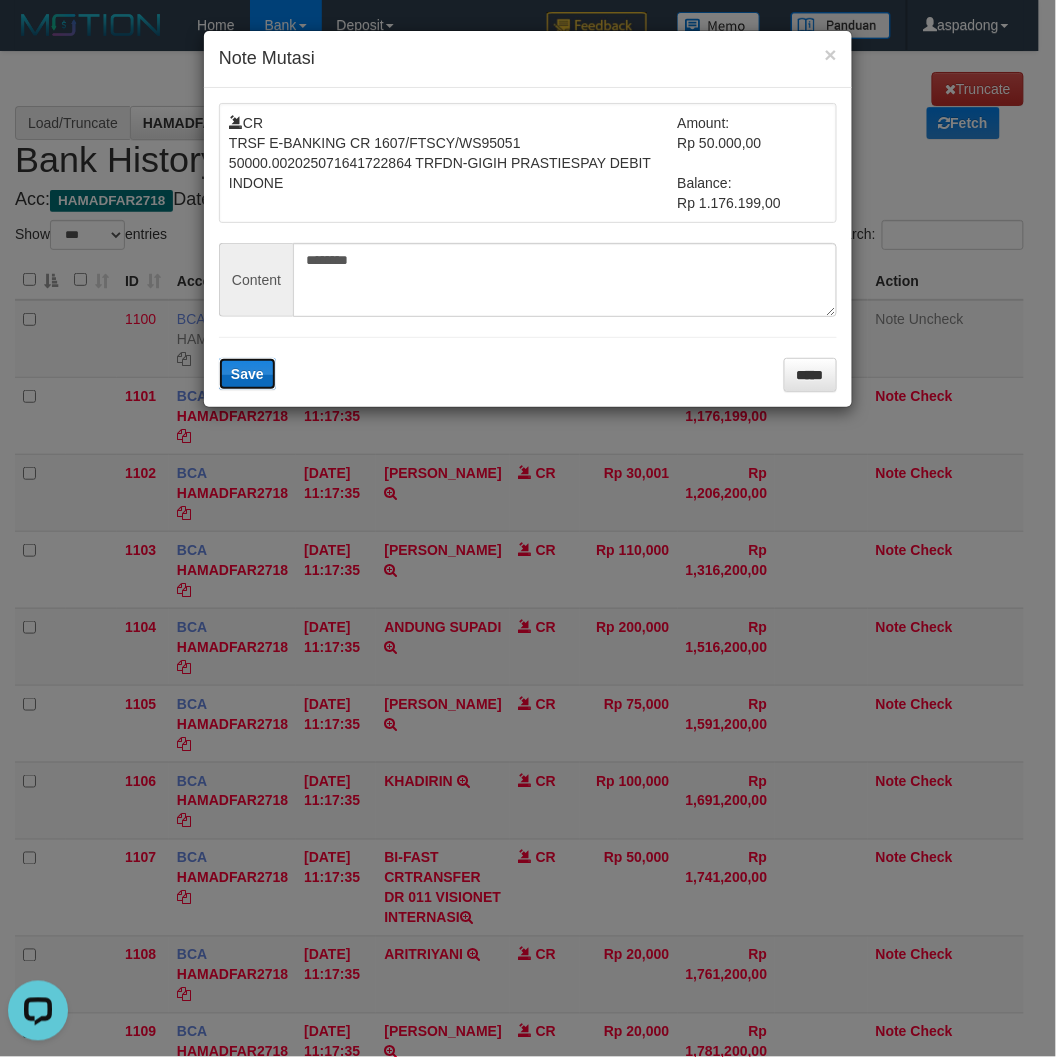 click on "Save" at bounding box center [247, 374] 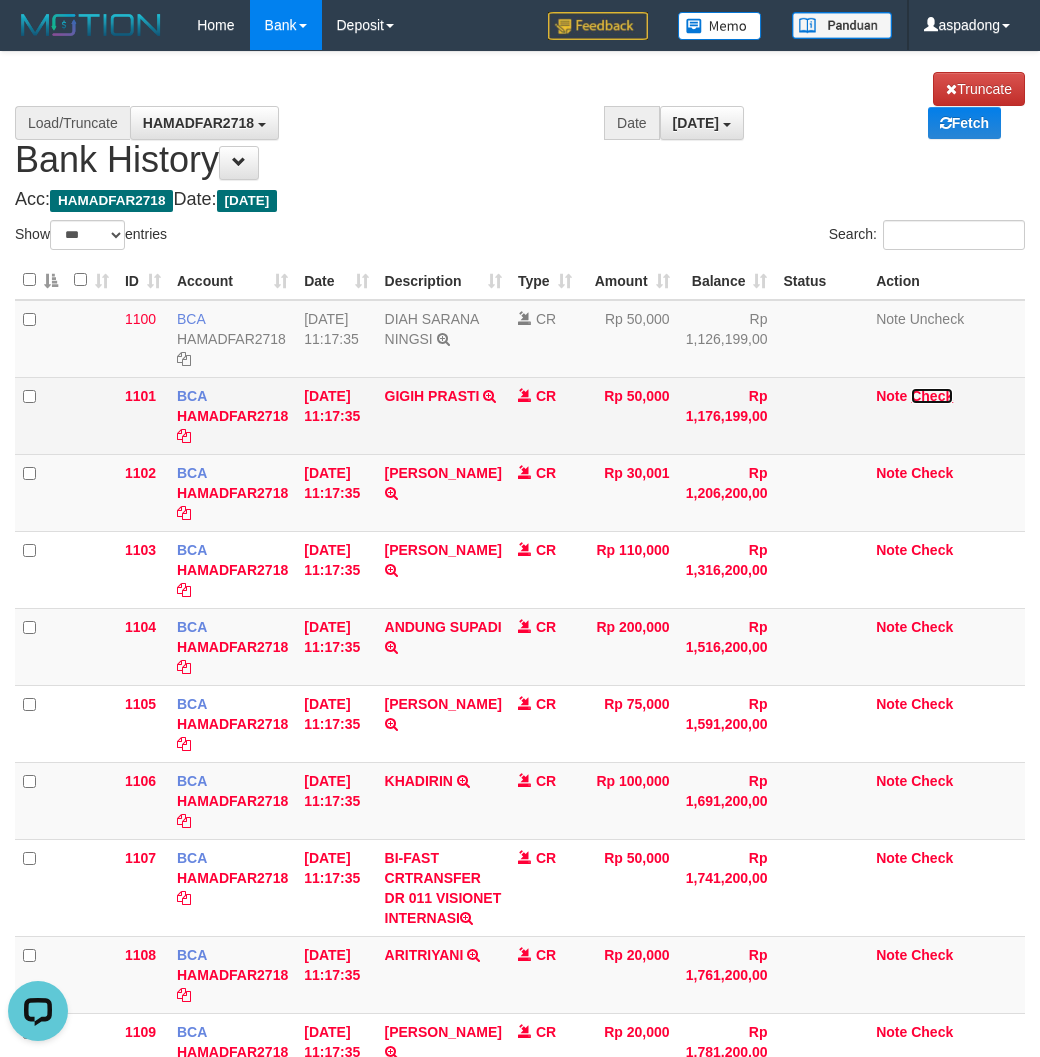 click on "Check" at bounding box center [932, 396] 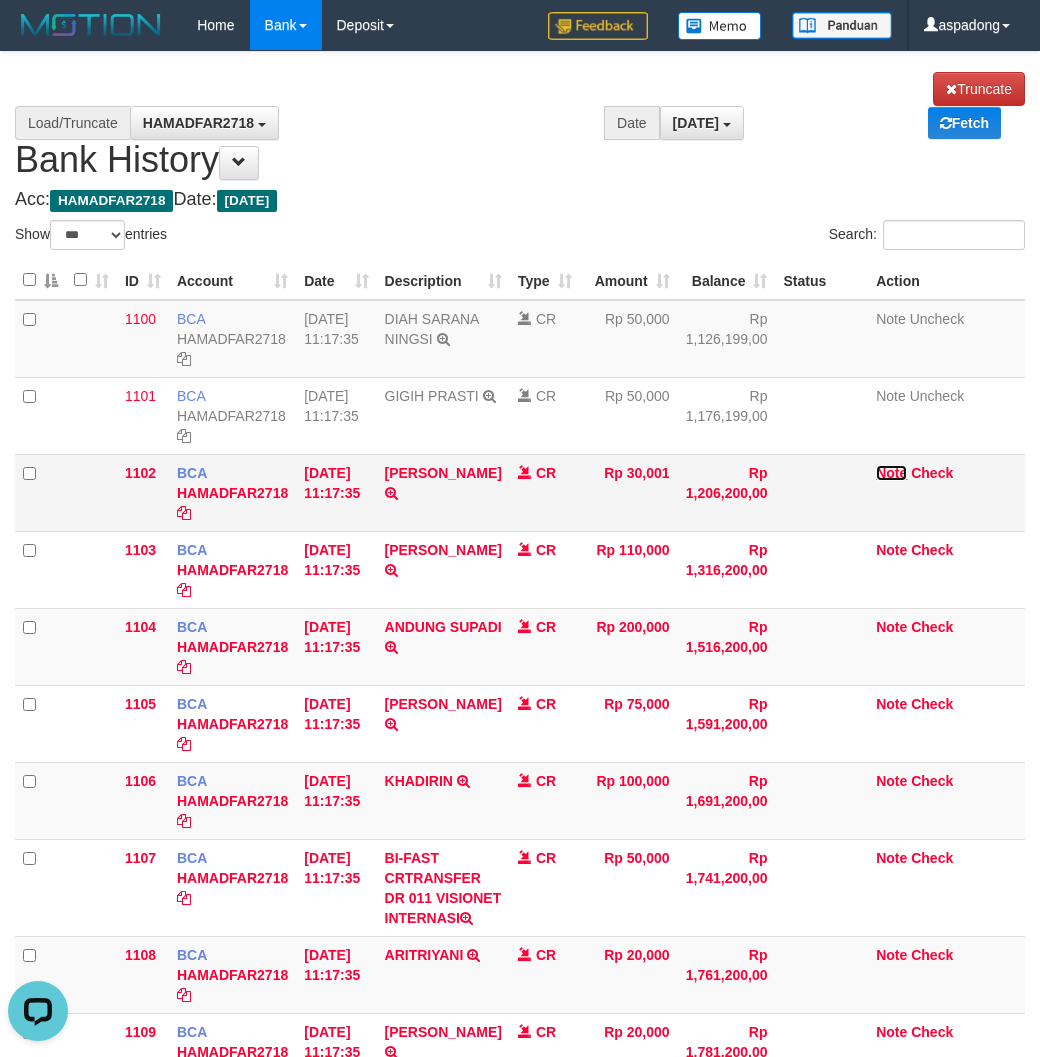 click on "Note" at bounding box center (891, 473) 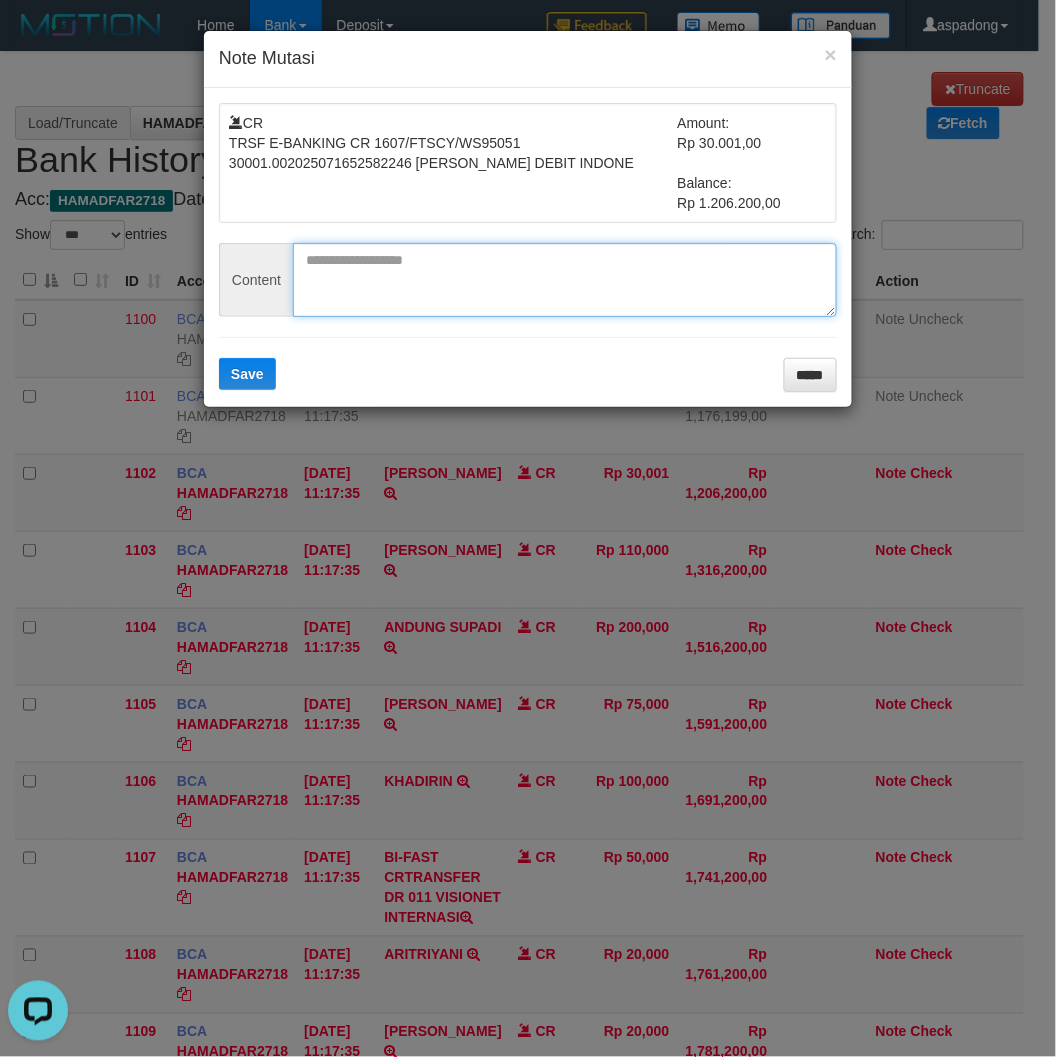 click at bounding box center (565, 280) 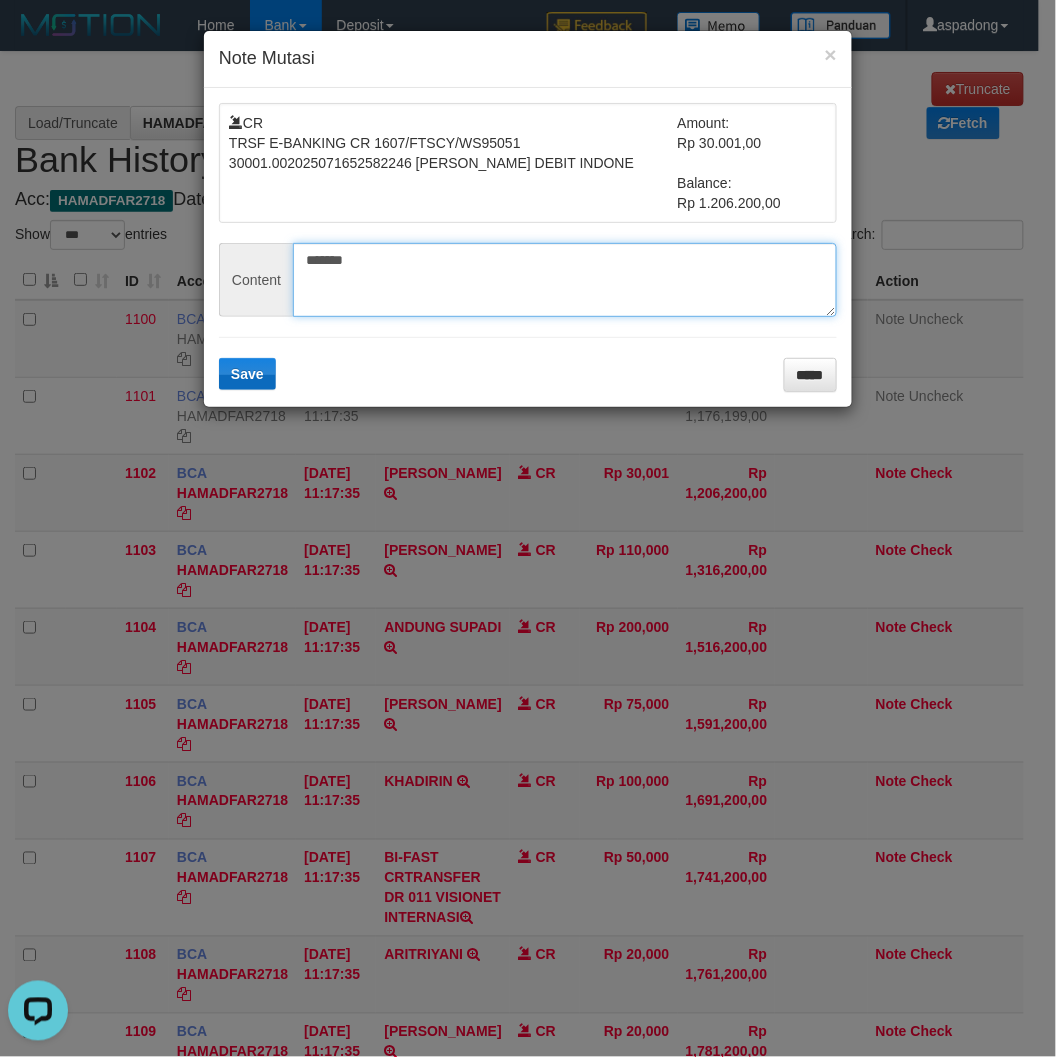 type on "*******" 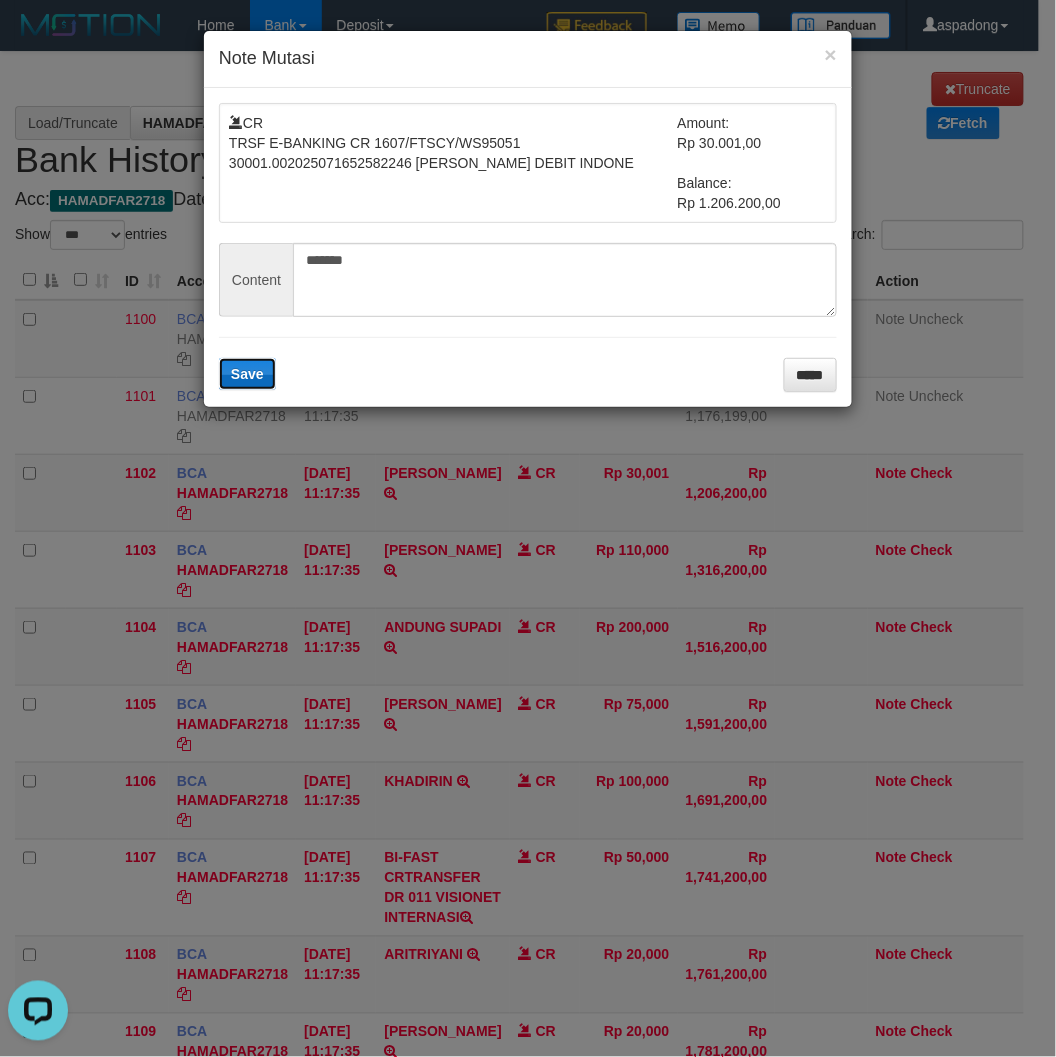 click on "Save" at bounding box center (247, 374) 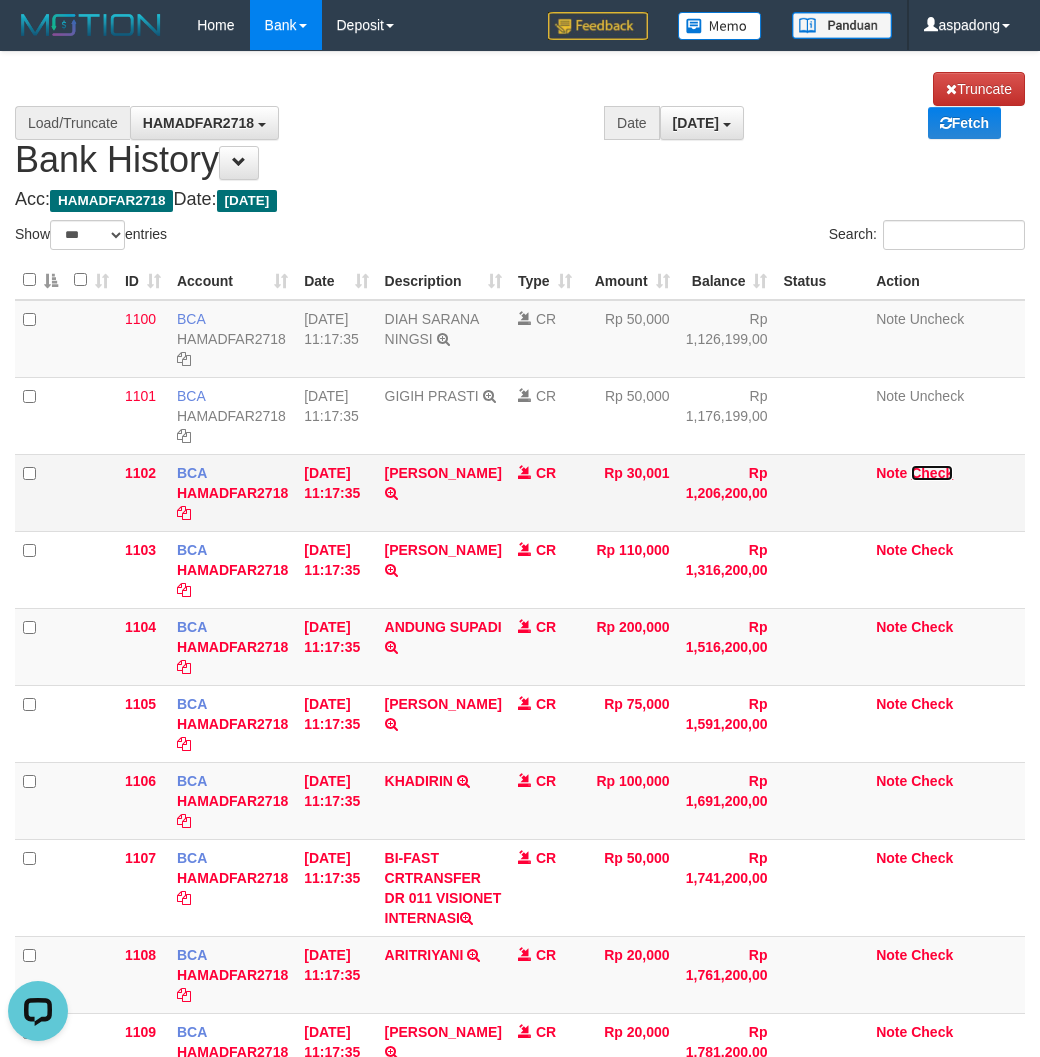 click on "Check" at bounding box center [932, 473] 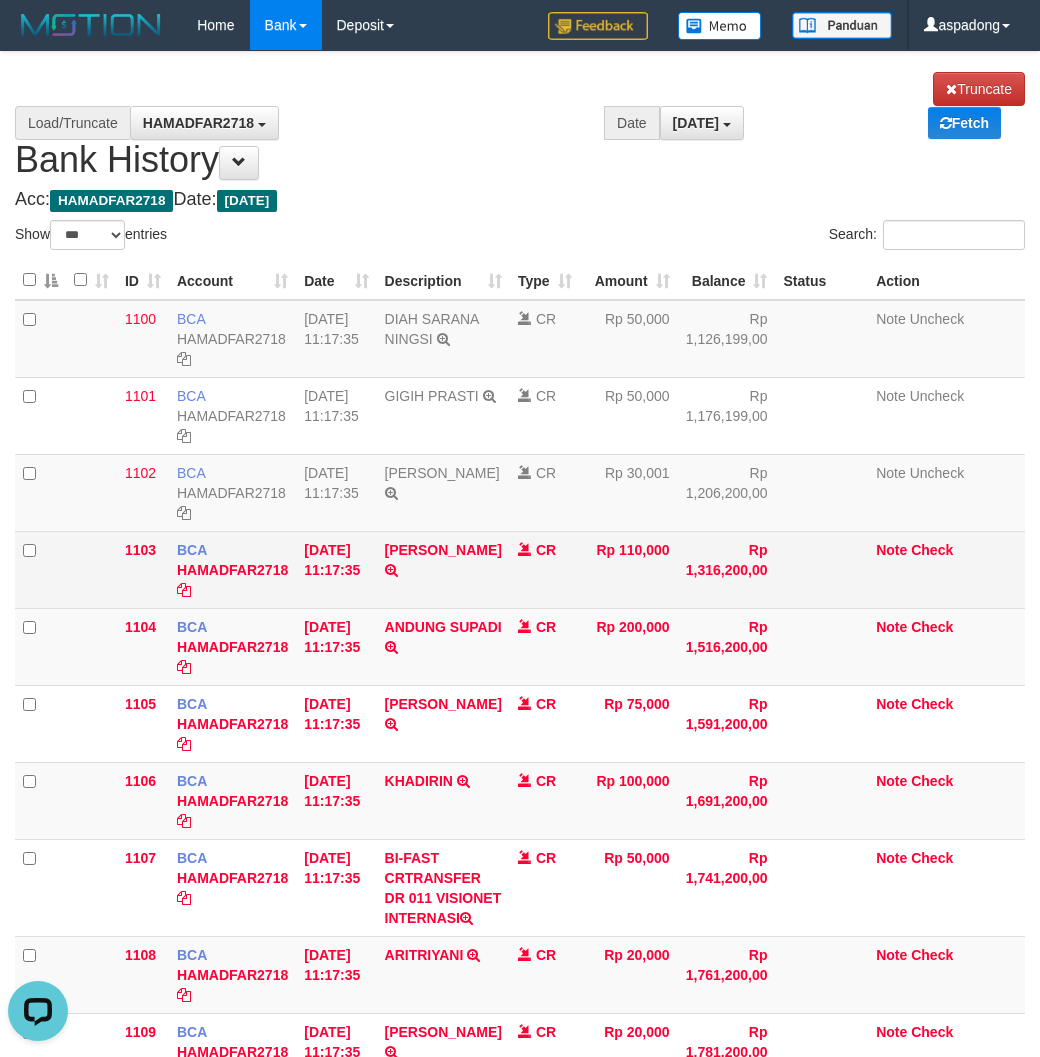 click on "Note
Check" at bounding box center (946, 569) 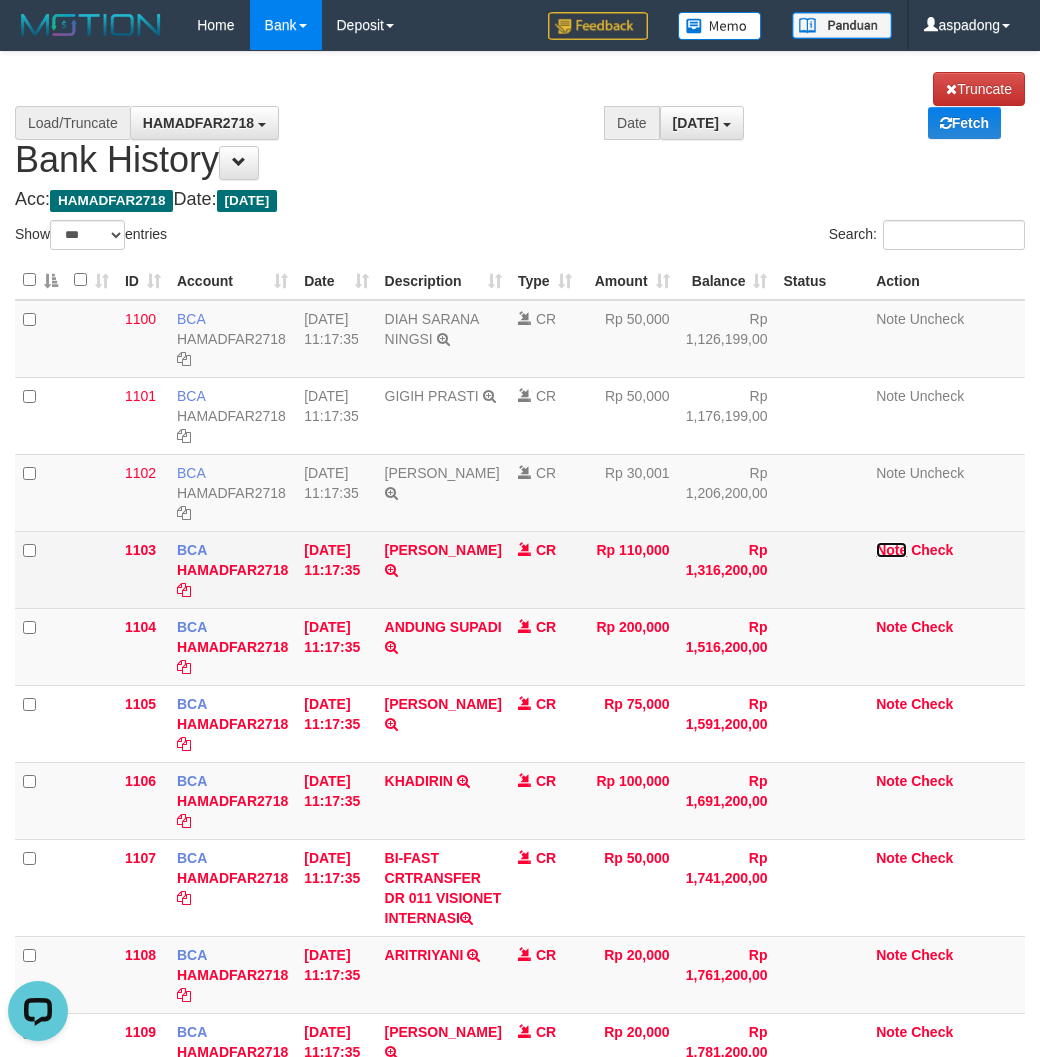 click on "Note" at bounding box center (891, 550) 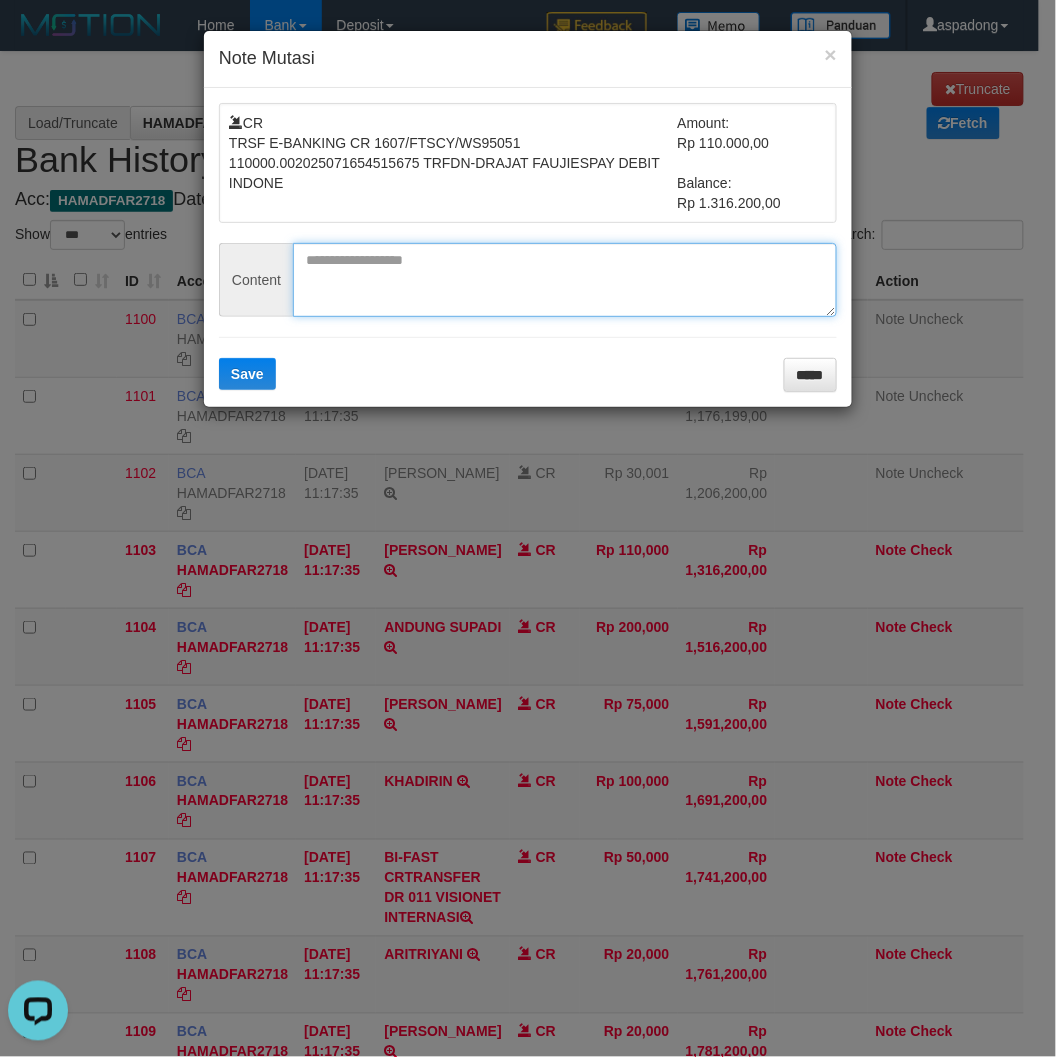 click at bounding box center (565, 280) 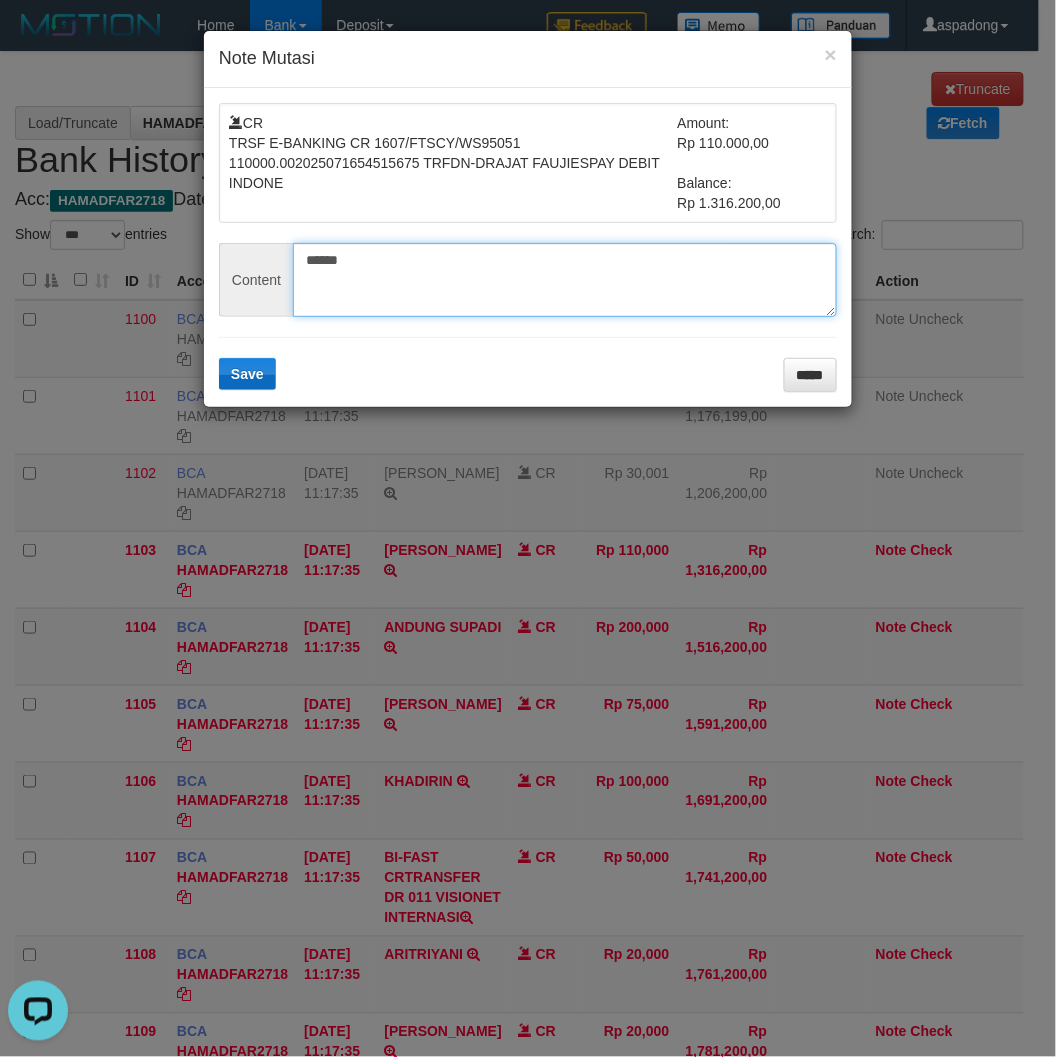 type on "******" 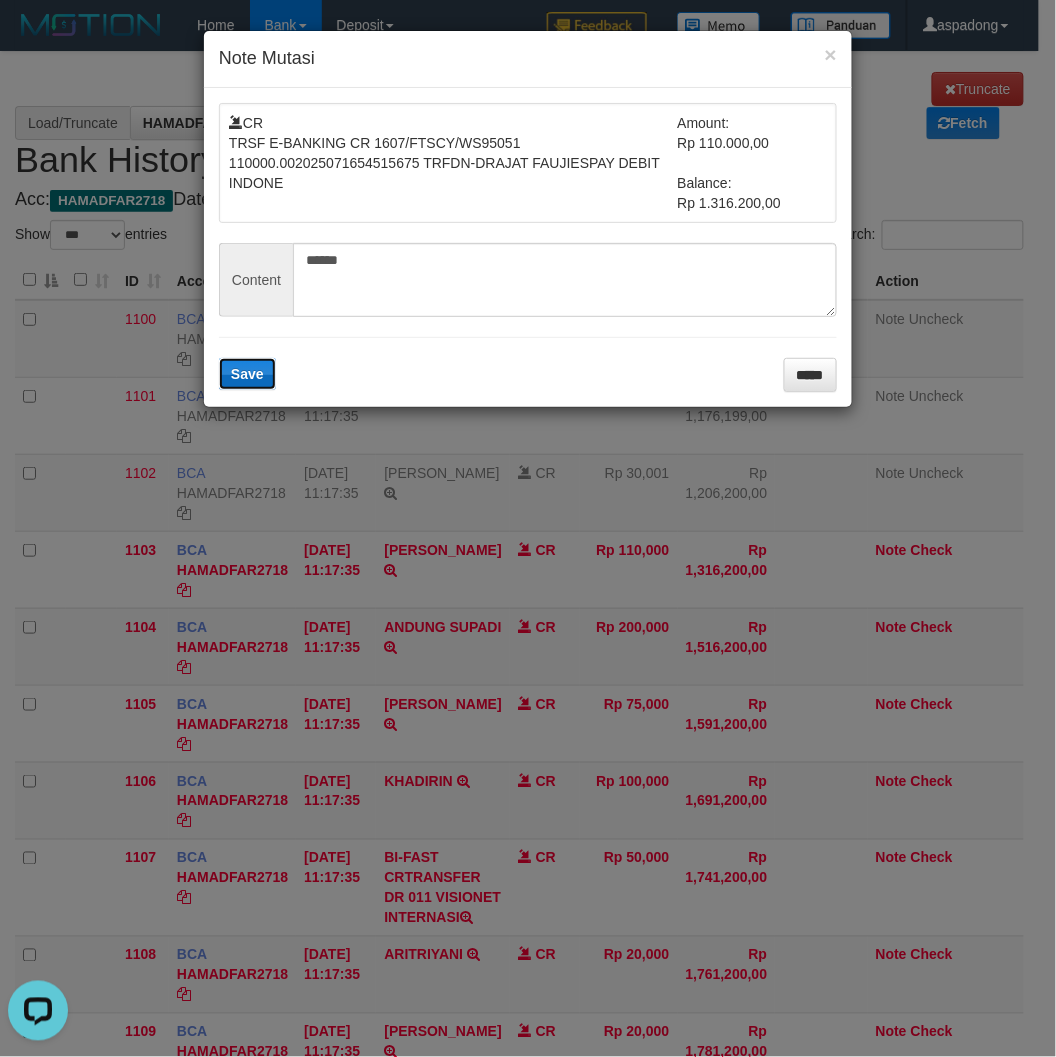 click on "Save" at bounding box center (247, 374) 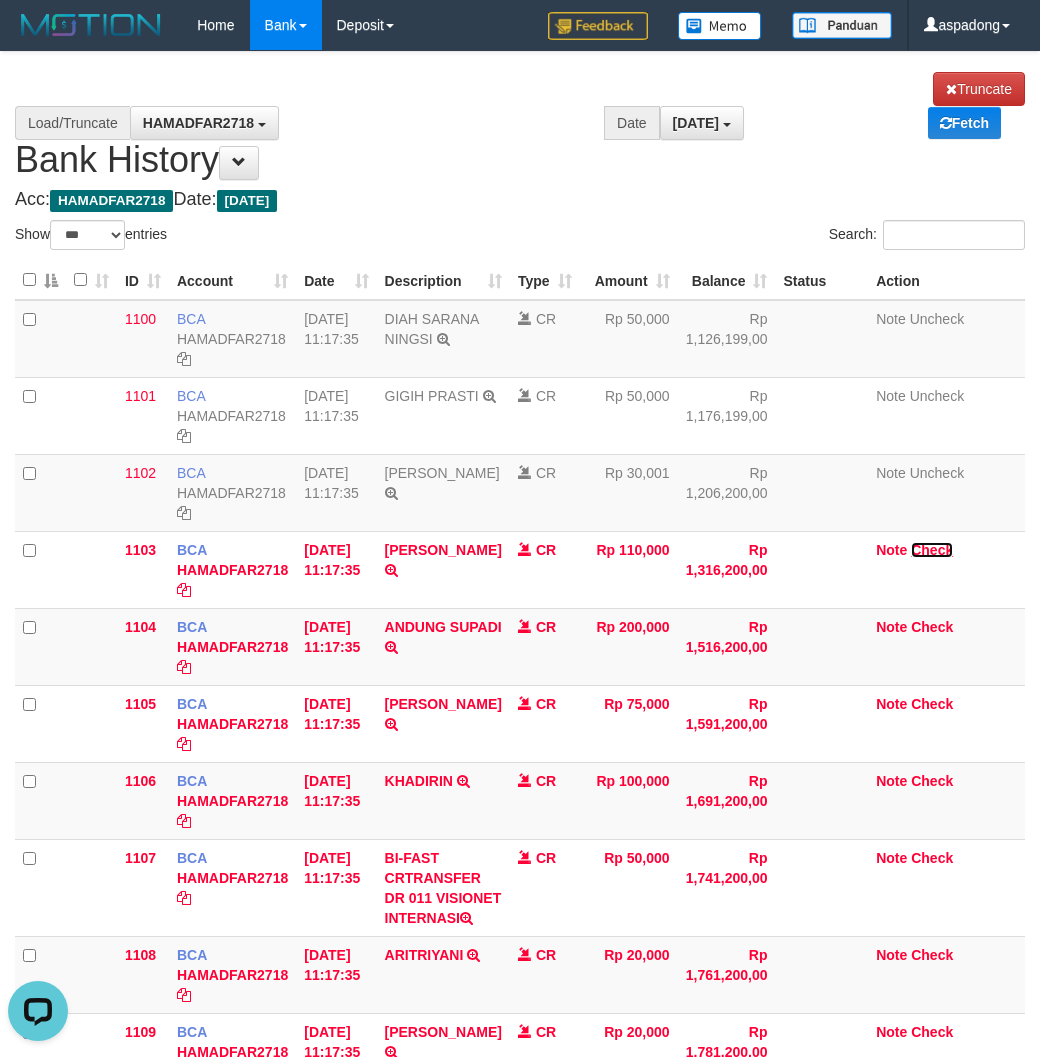 click on "Check" at bounding box center [932, 550] 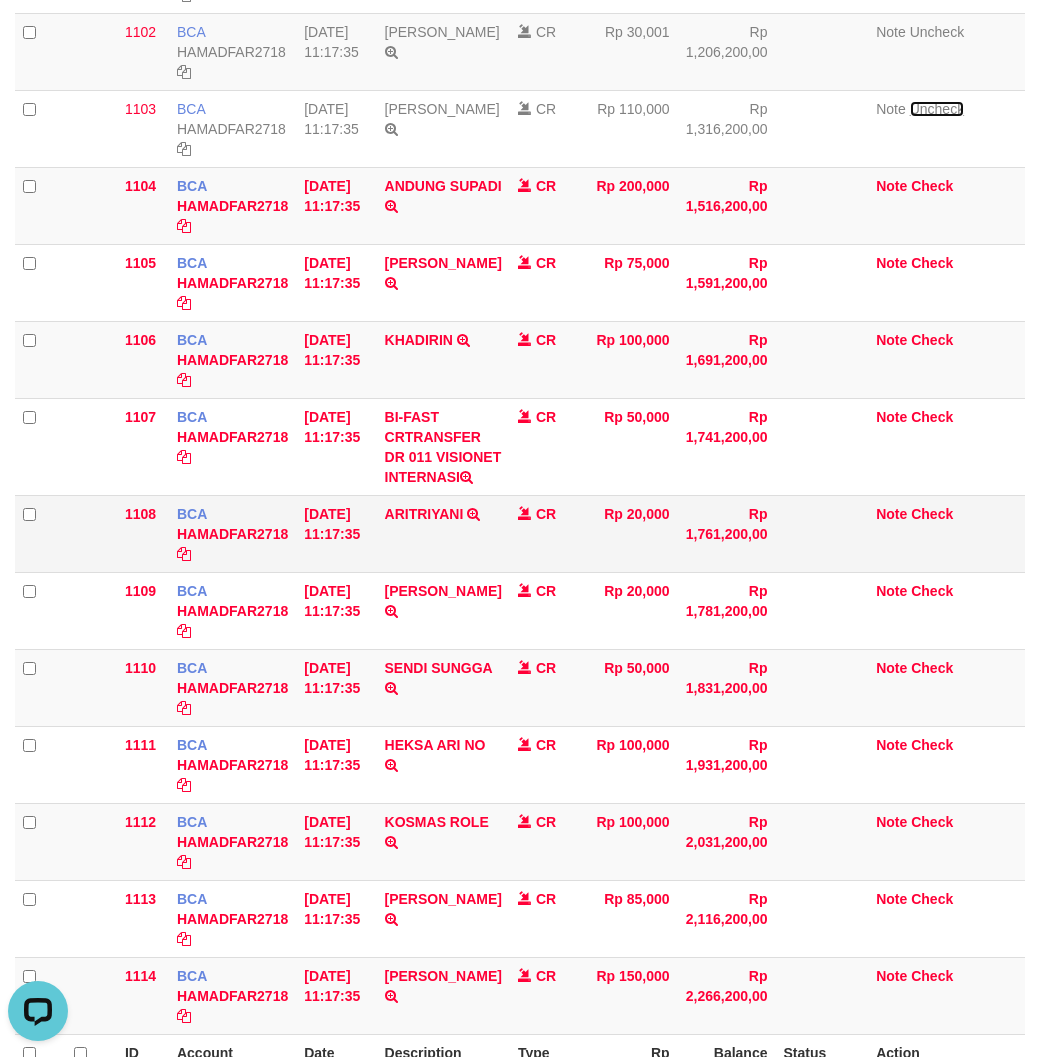 scroll, scrollTop: 444, scrollLeft: 0, axis: vertical 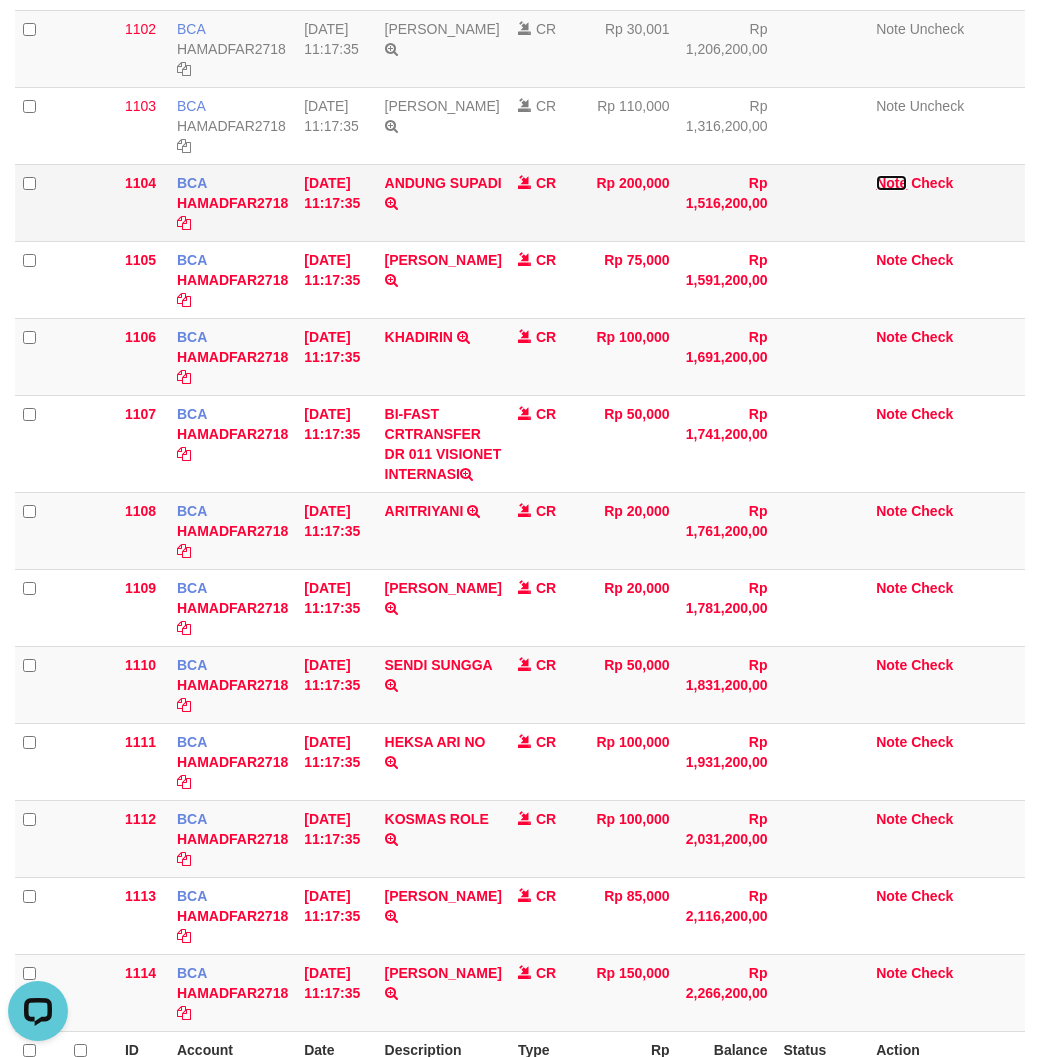 click on "Note" at bounding box center [891, 183] 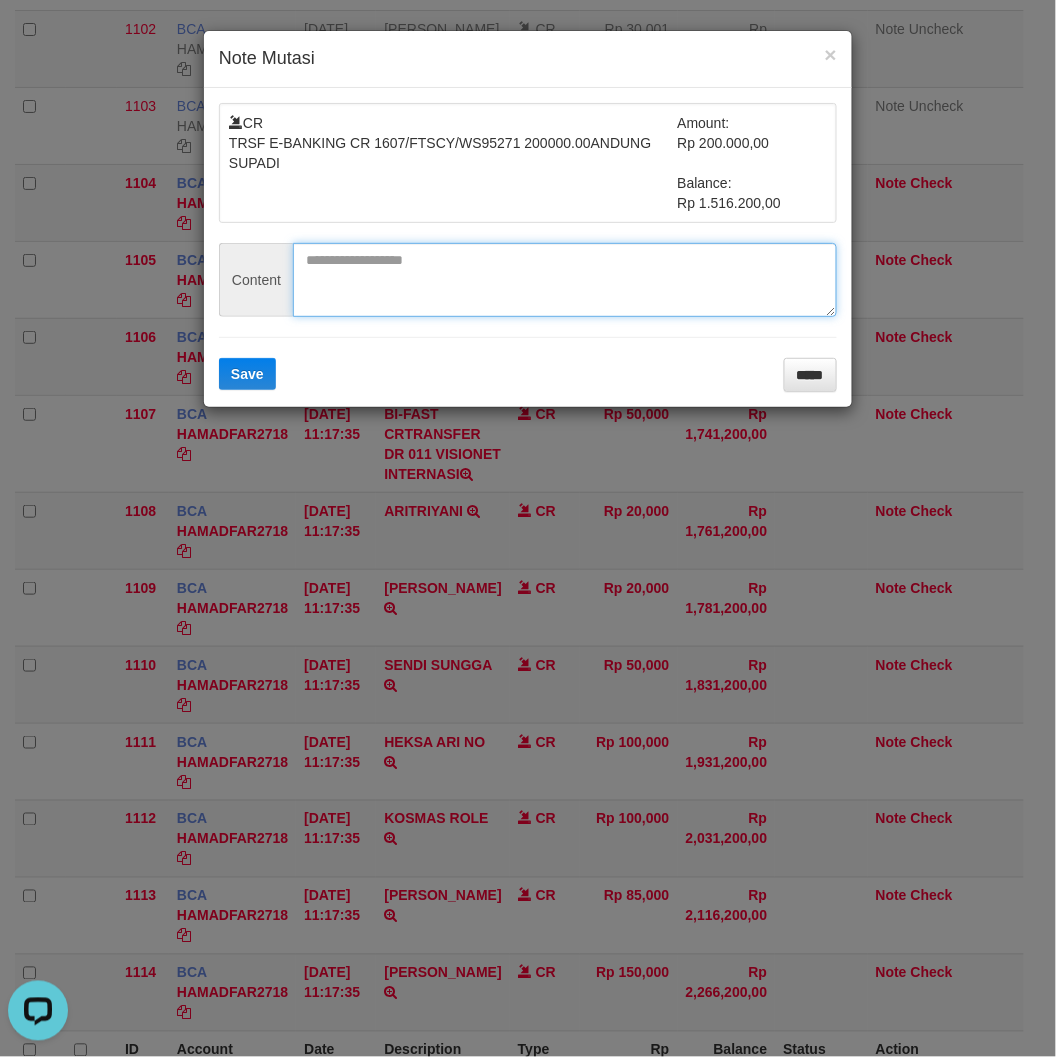 click at bounding box center (565, 280) 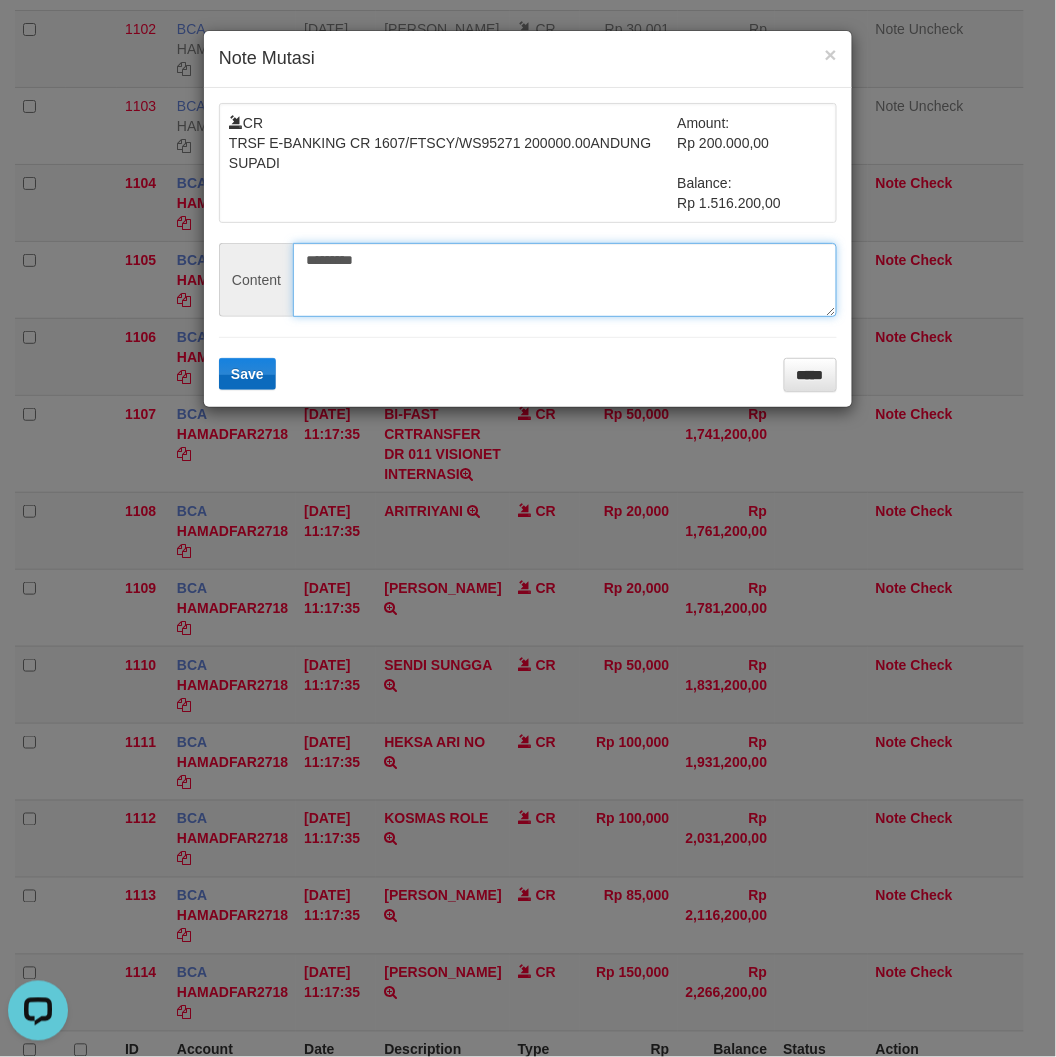 type on "*********" 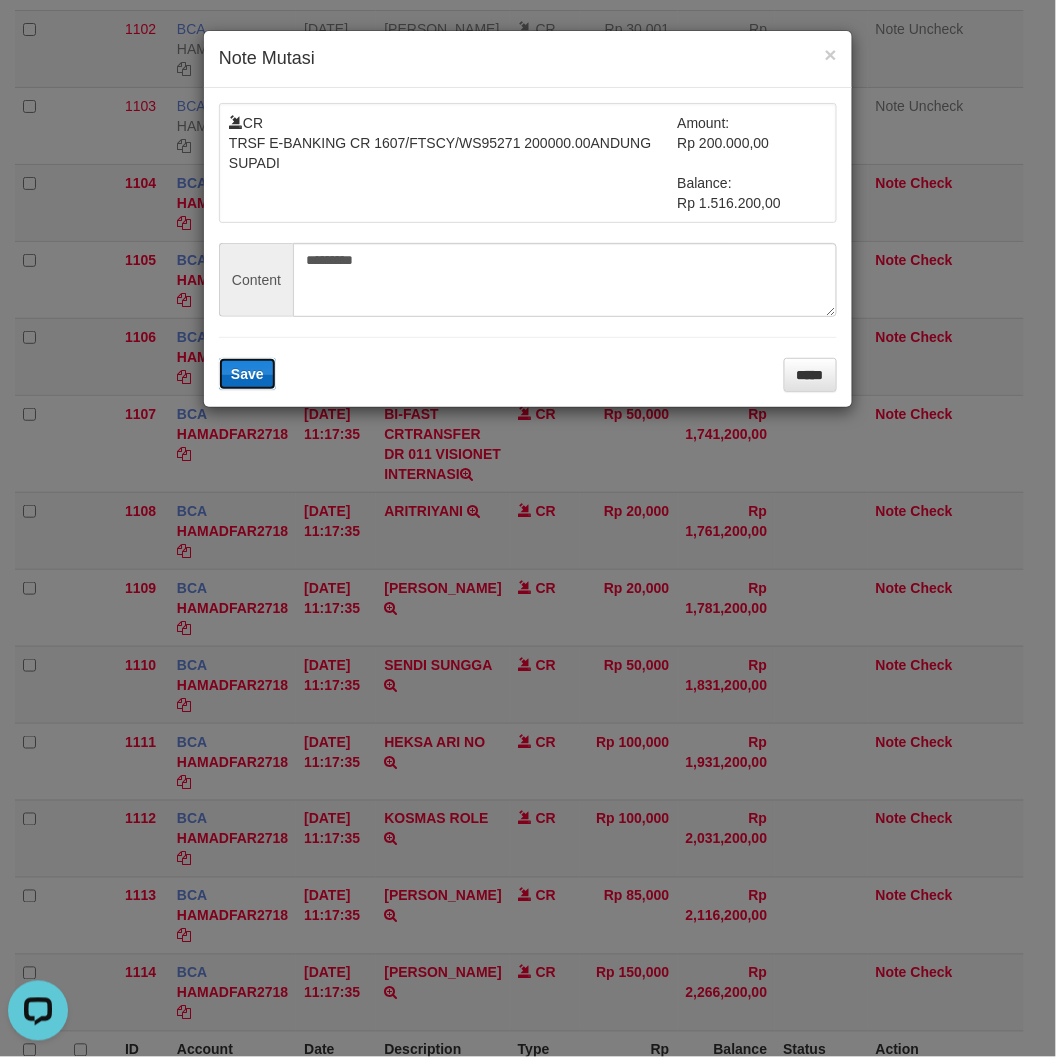 click on "Save" at bounding box center (247, 374) 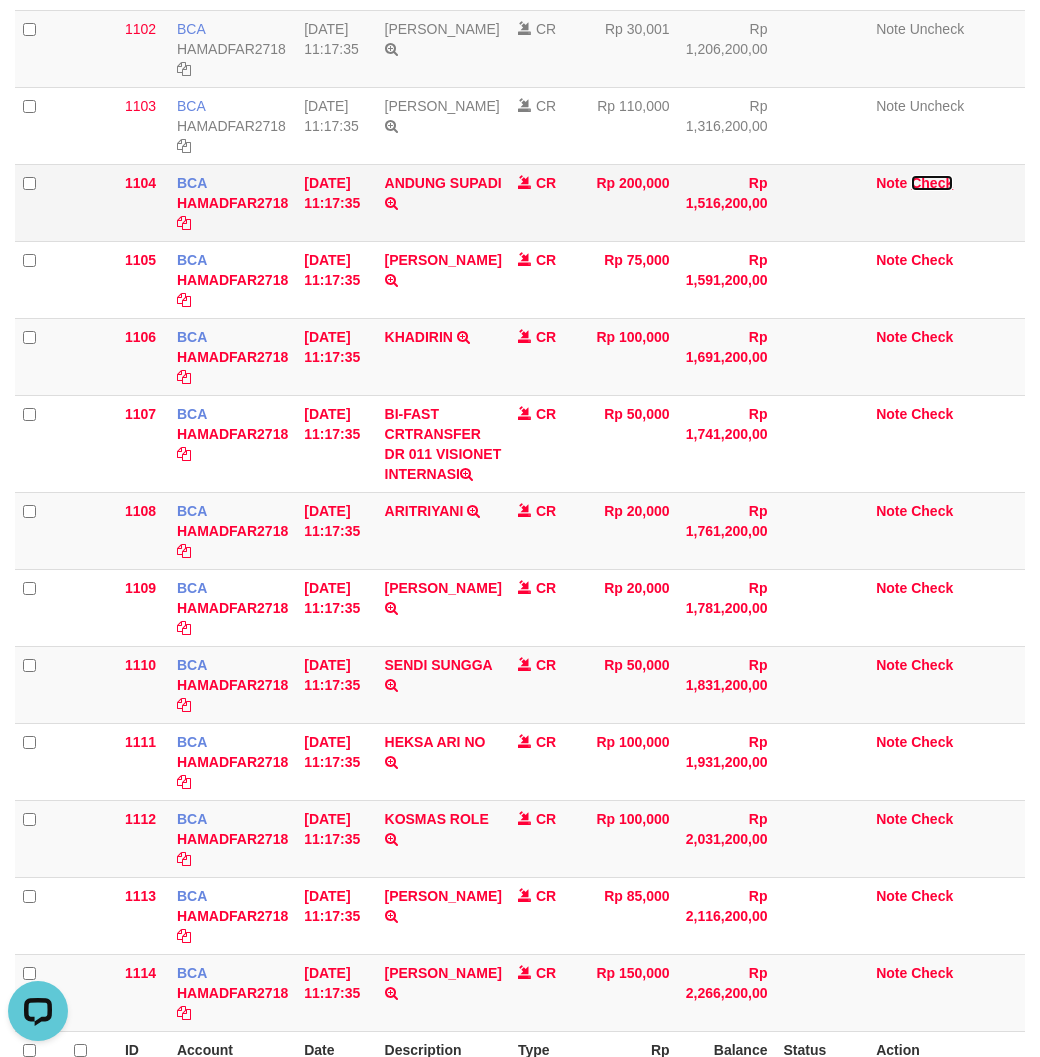 click on "Check" at bounding box center (932, 183) 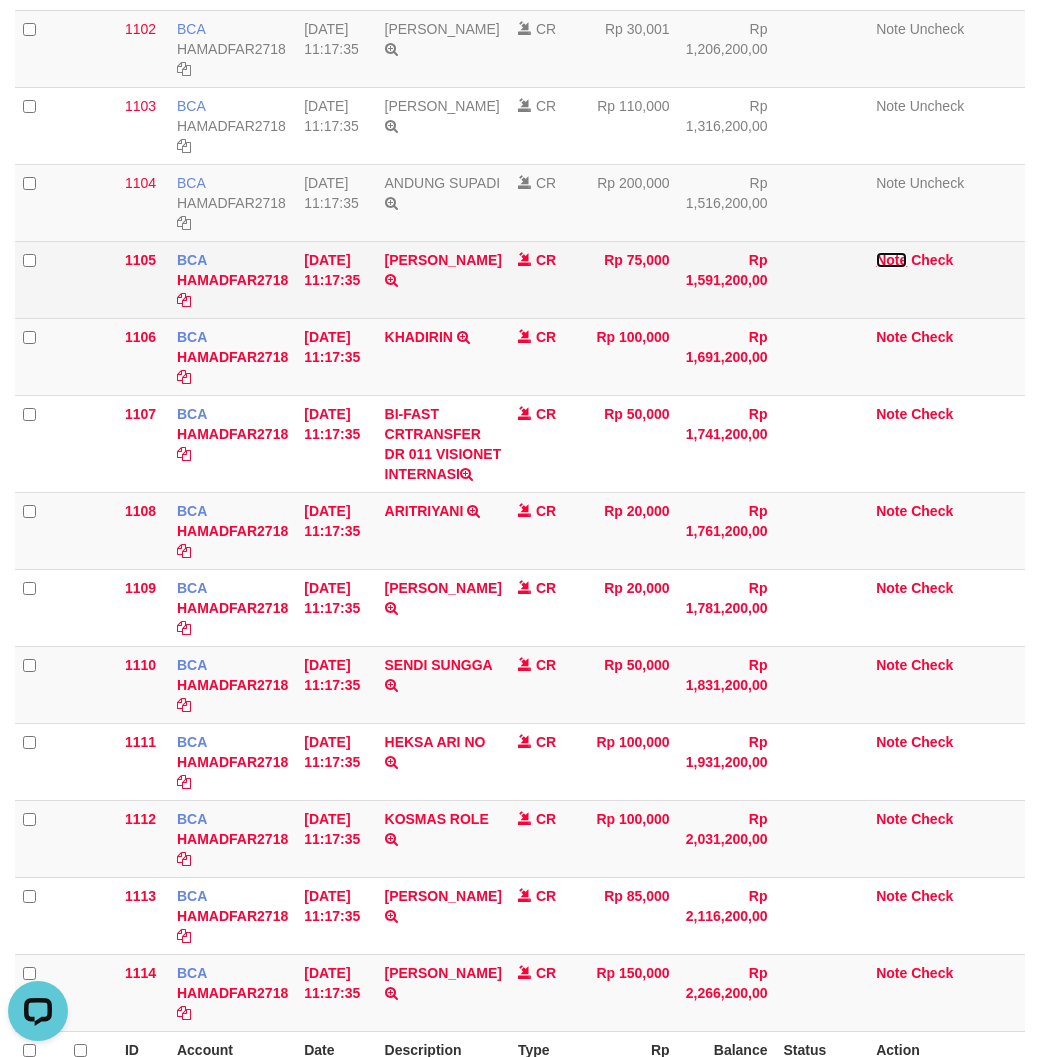 click on "Note" at bounding box center [891, 260] 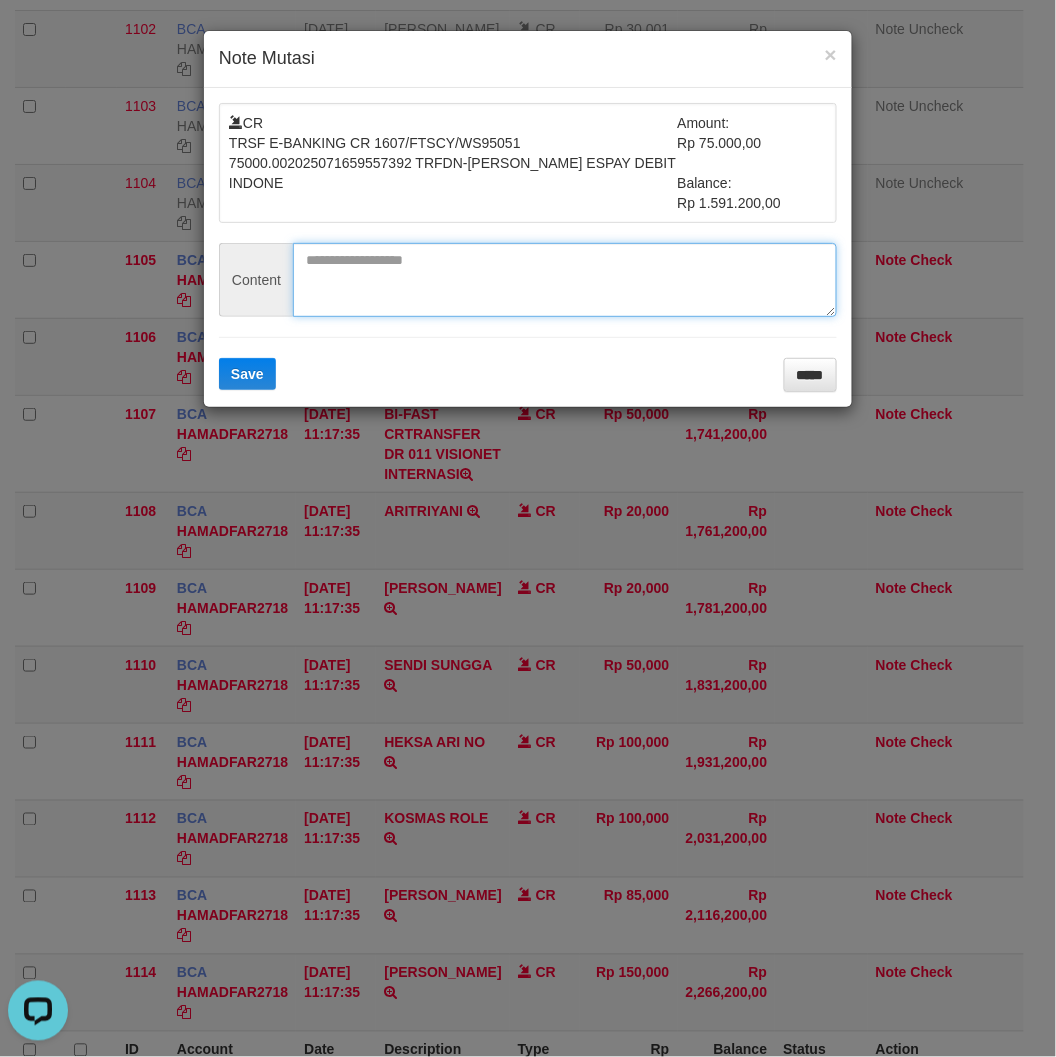click at bounding box center [565, 280] 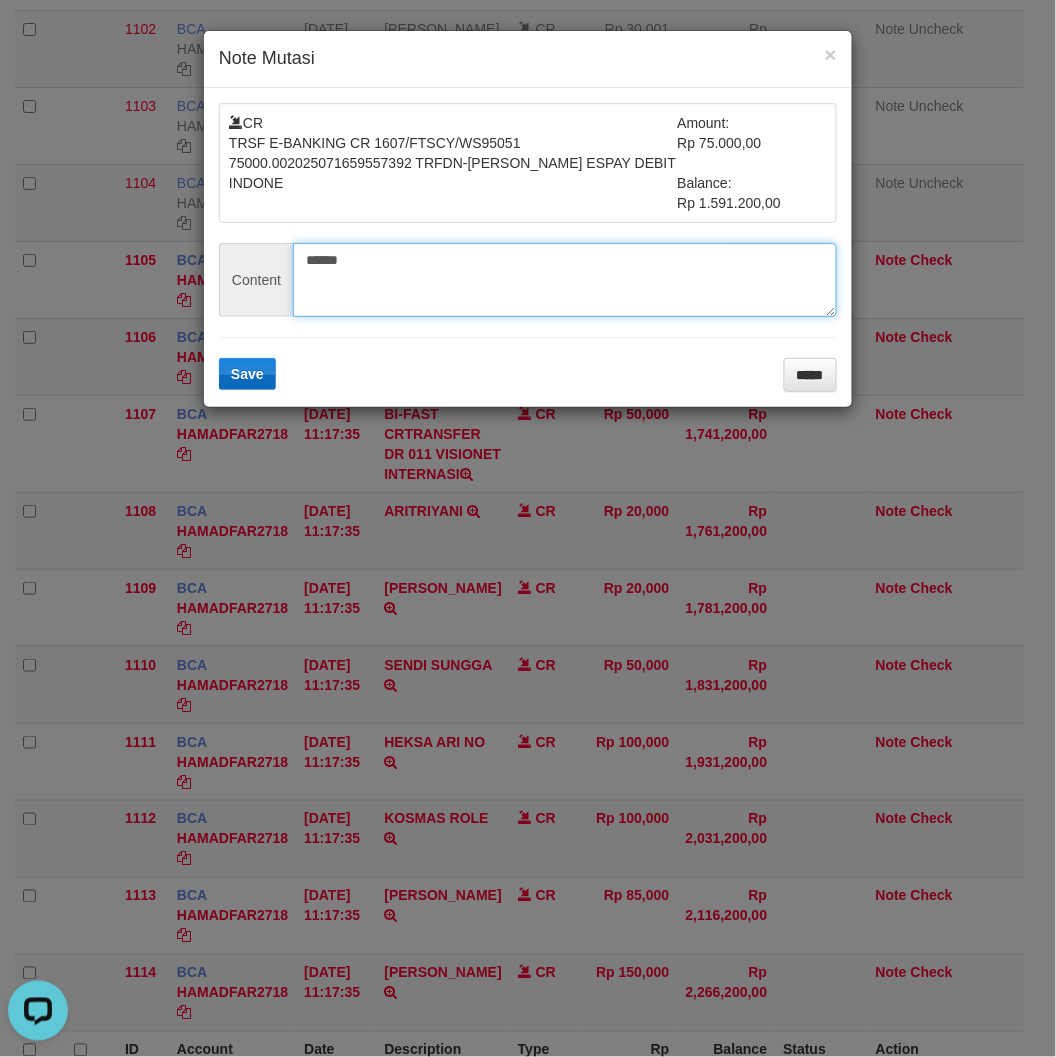 type on "******" 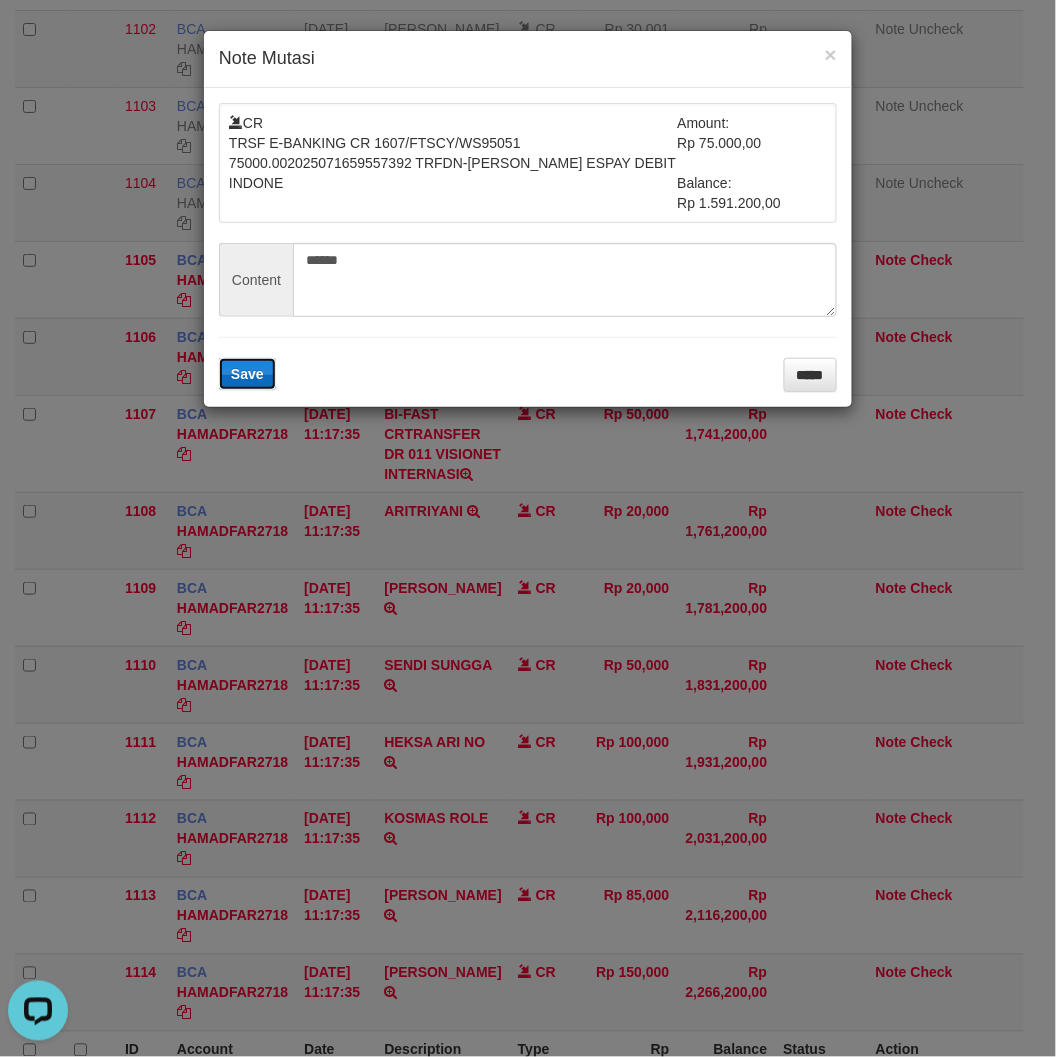 click on "Save" at bounding box center [247, 374] 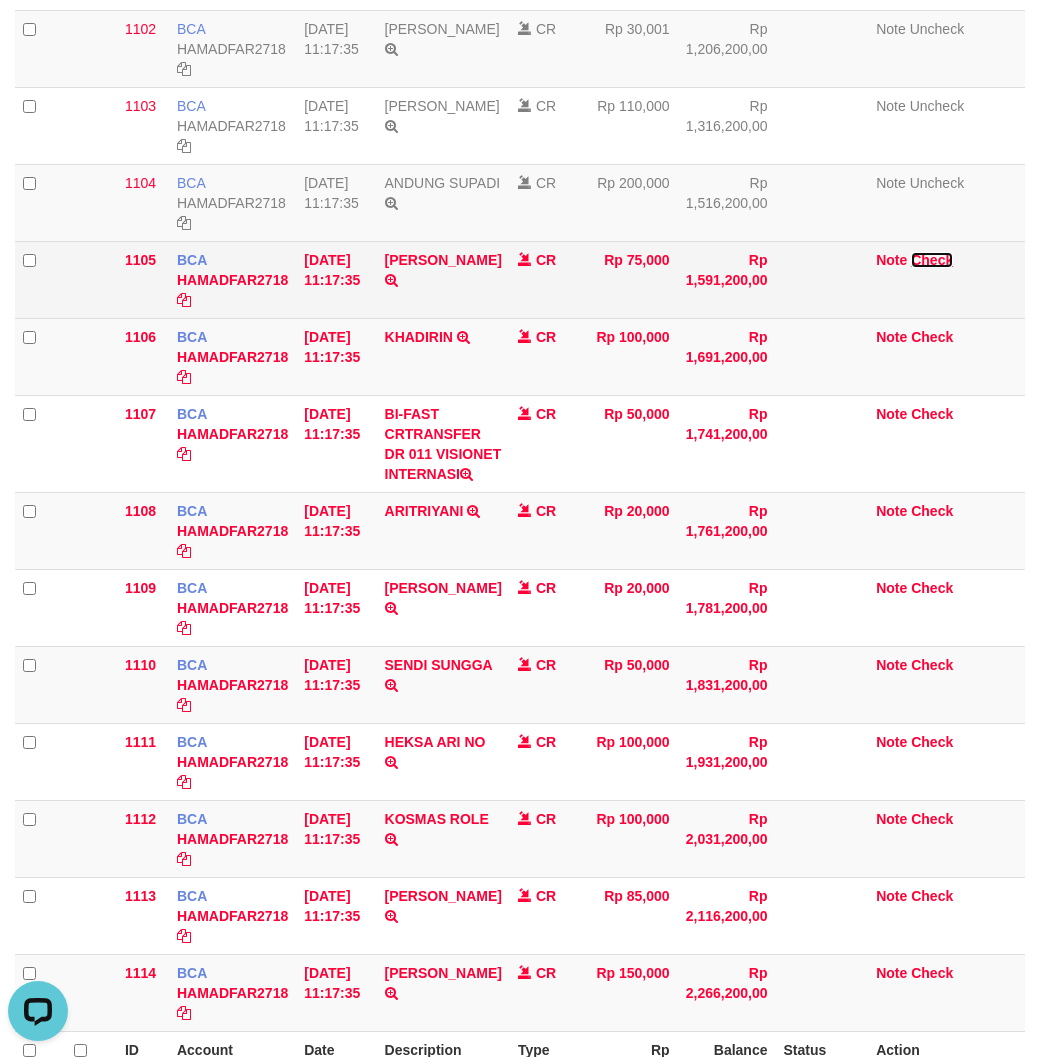 click on "Check" at bounding box center (932, 260) 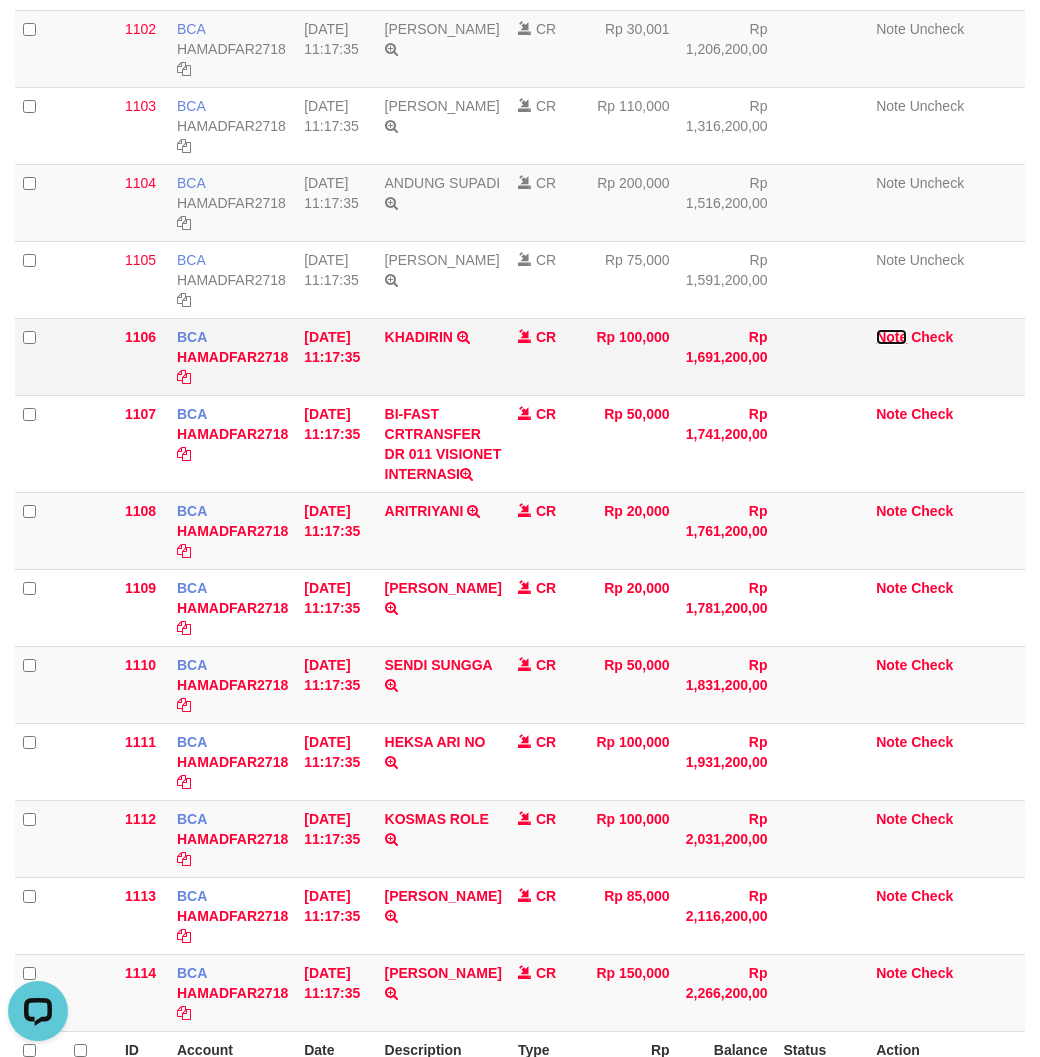 click on "Note" at bounding box center [891, 337] 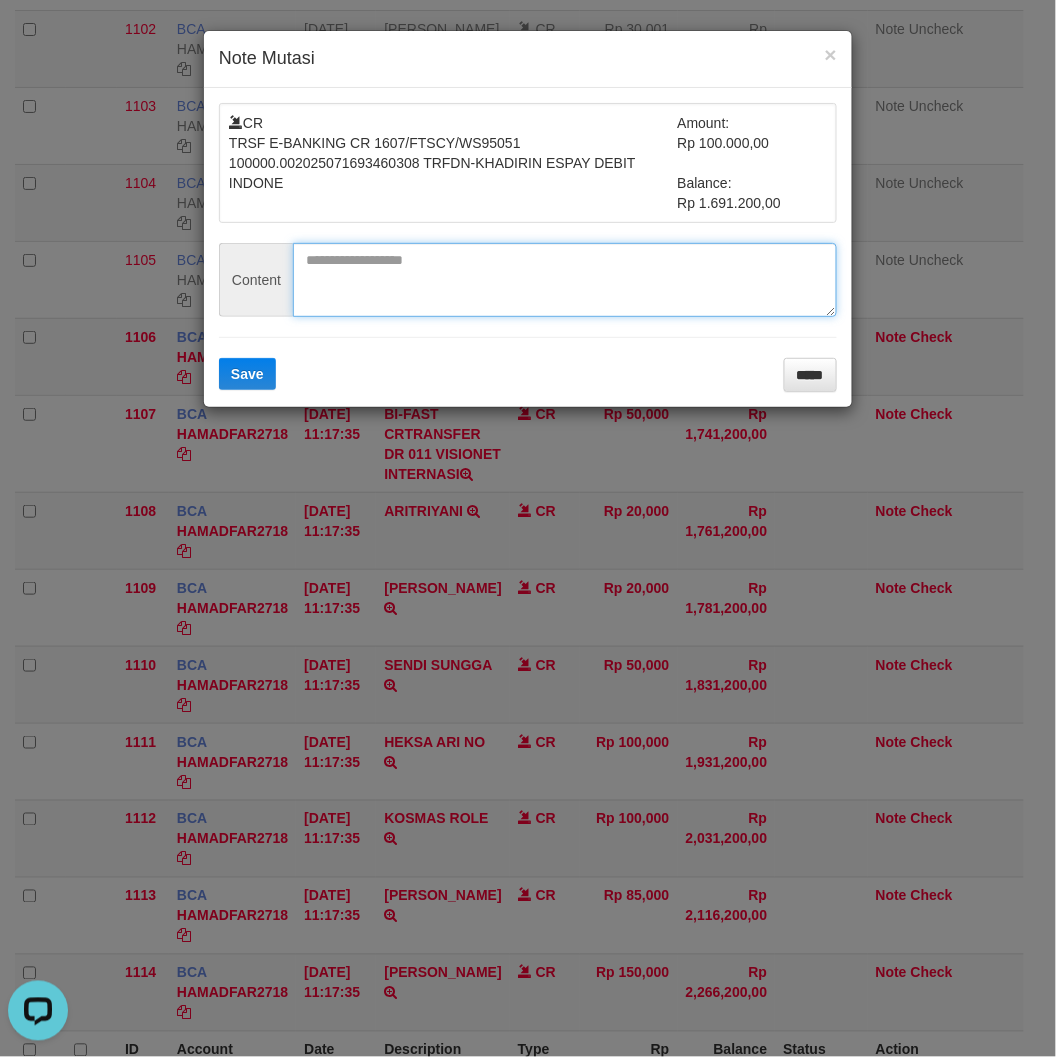 click at bounding box center [565, 280] 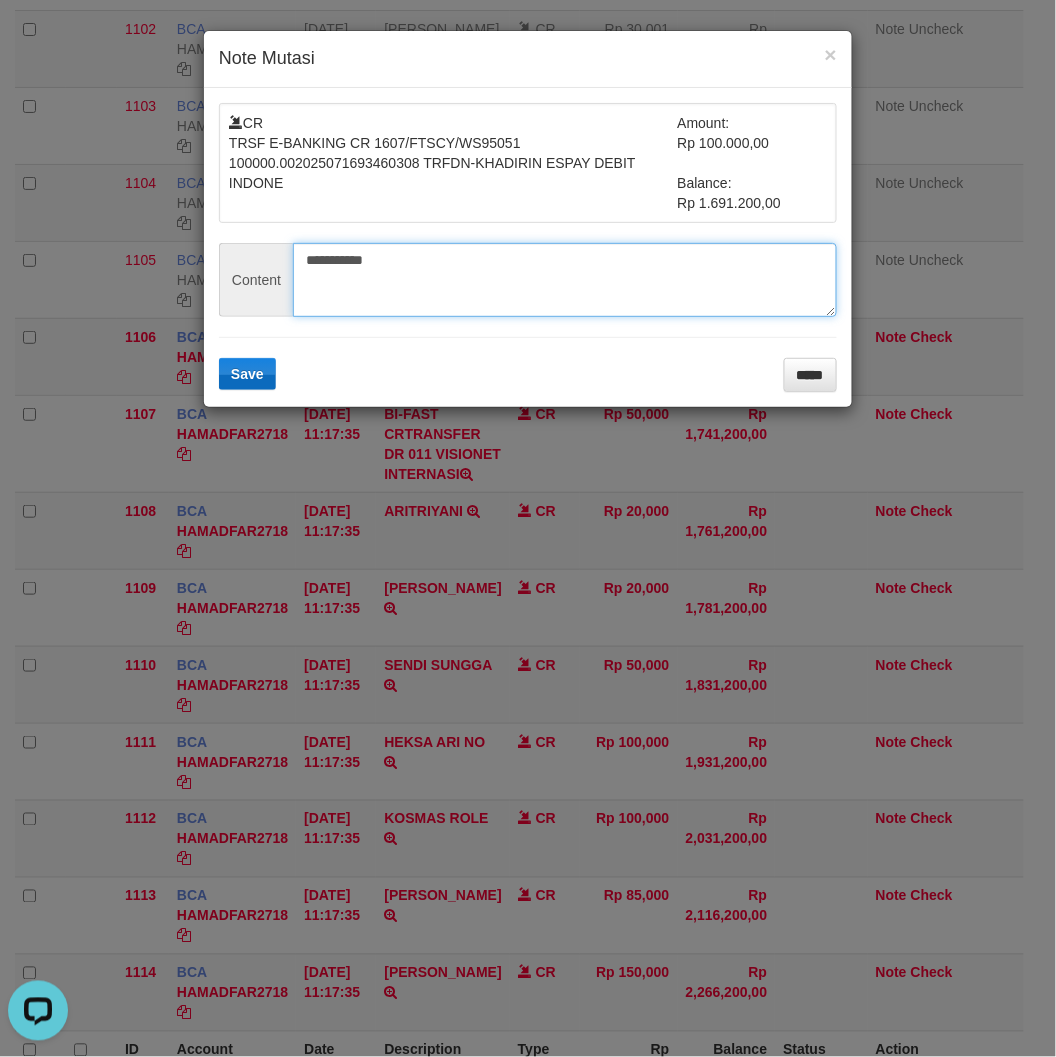 type on "**********" 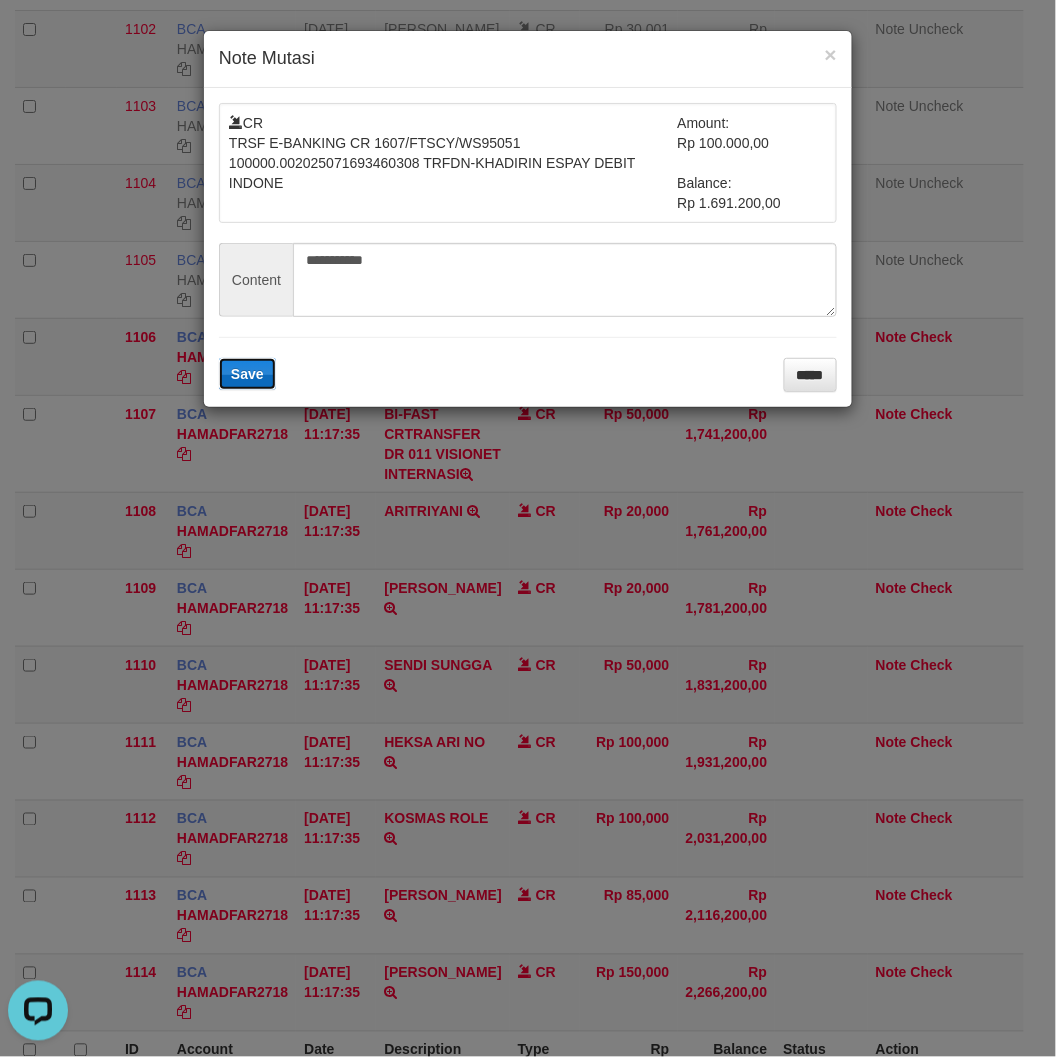 click on "Save" at bounding box center (247, 374) 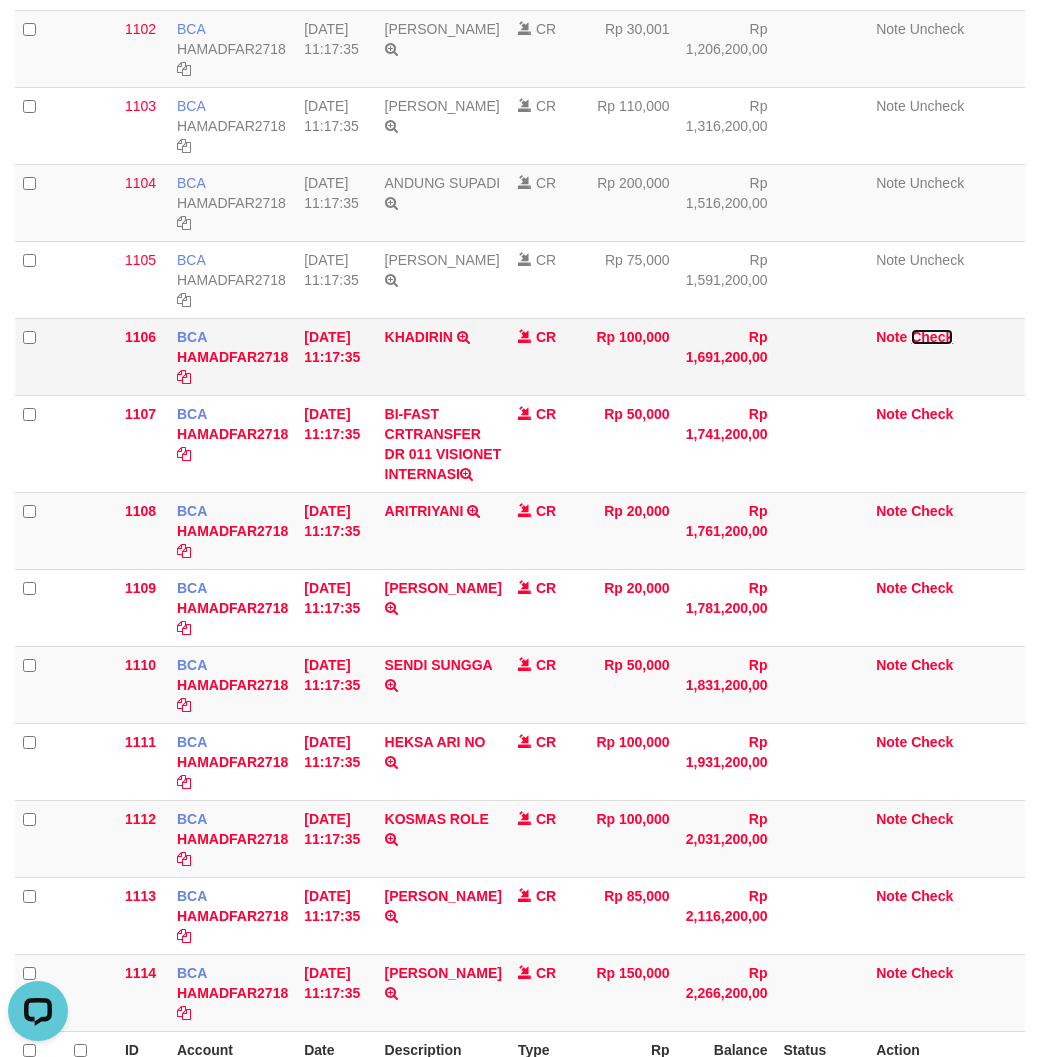 click on "Check" at bounding box center [932, 337] 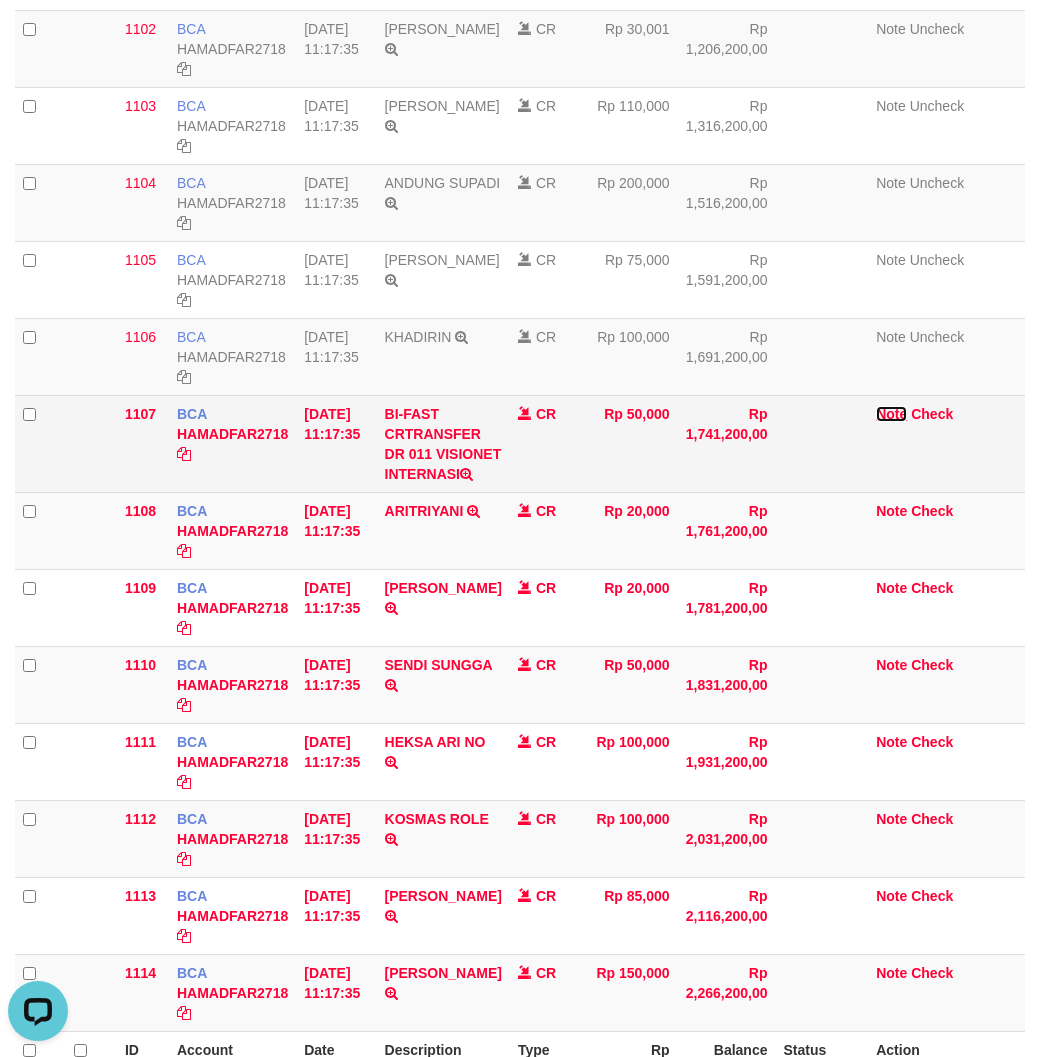 click on "Note" at bounding box center (891, 414) 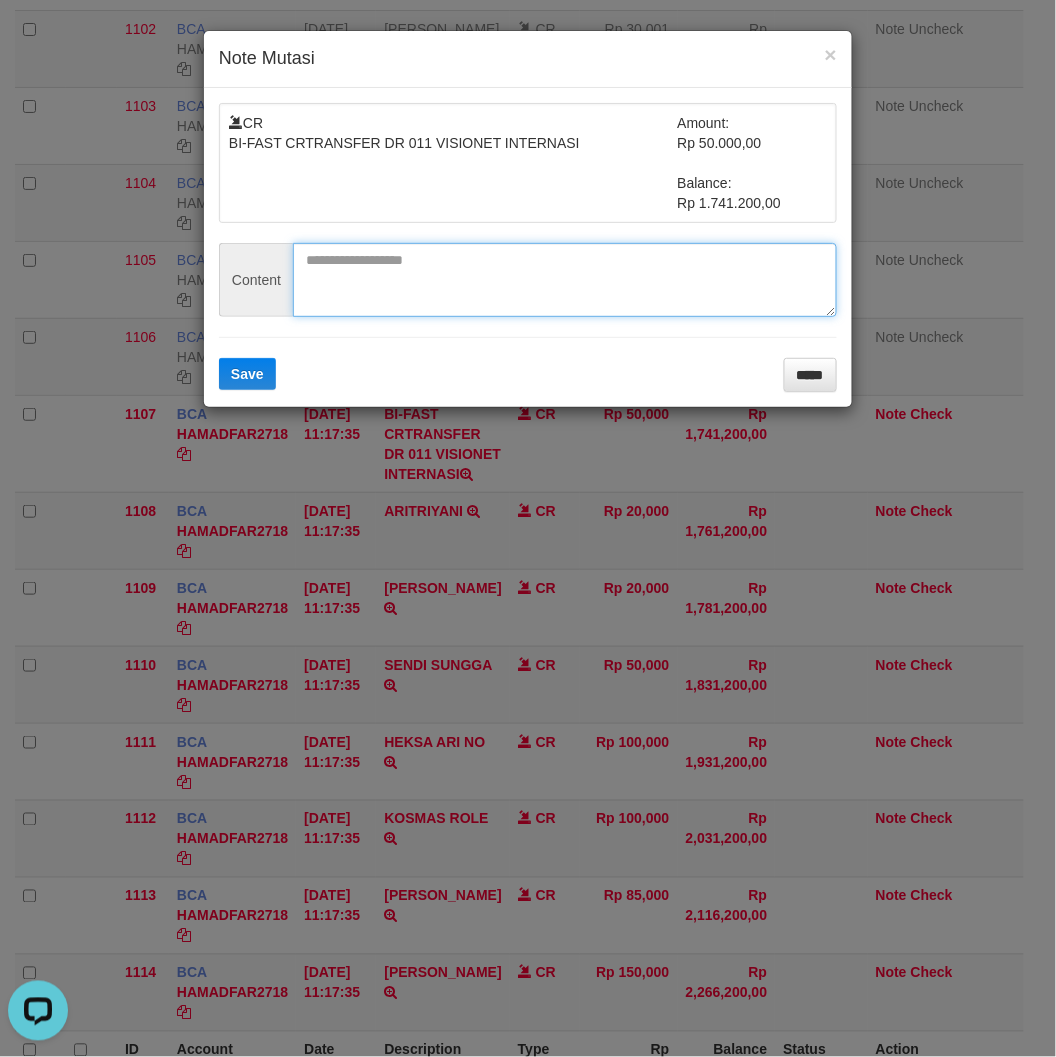 drag, startPoint x: 567, startPoint y: 294, endPoint x: 556, endPoint y: 285, distance: 14.21267 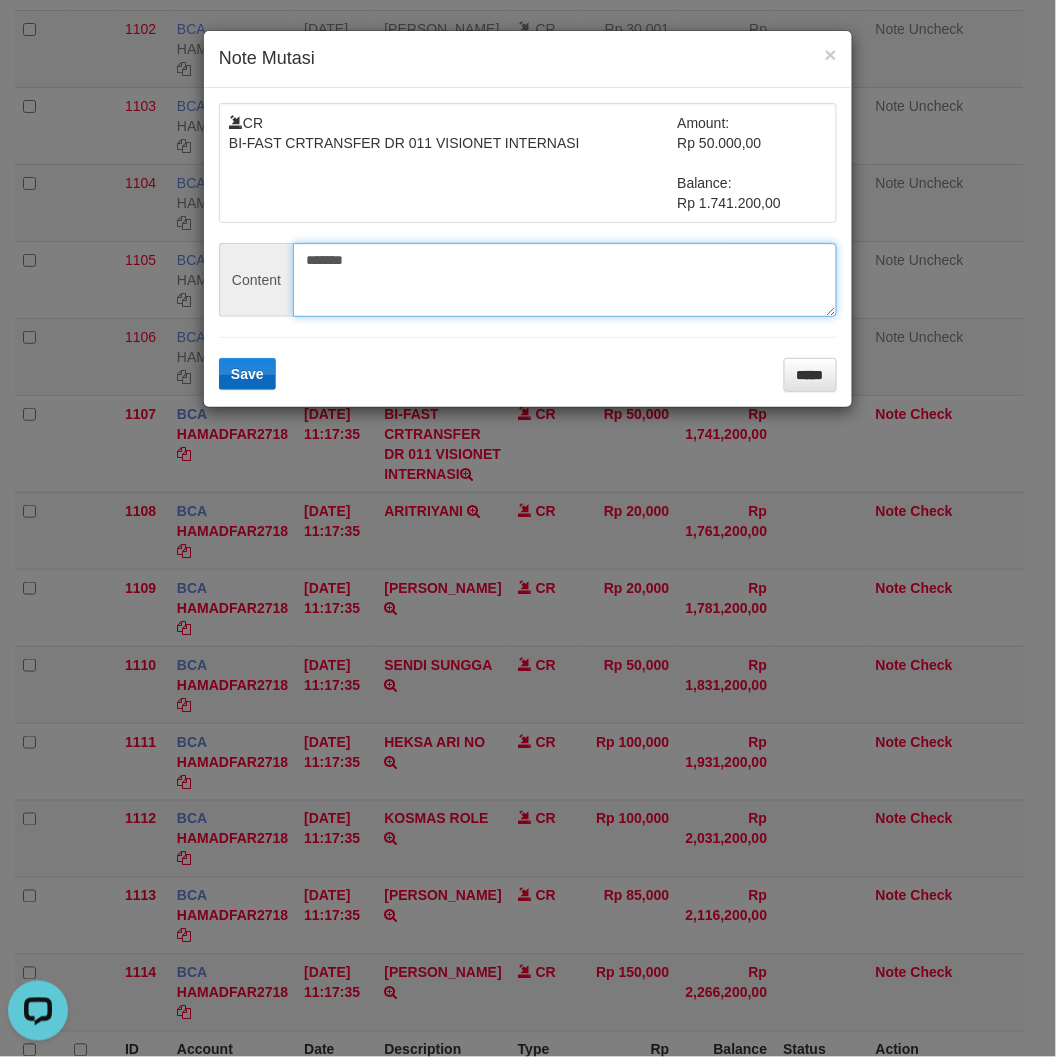 type on "*******" 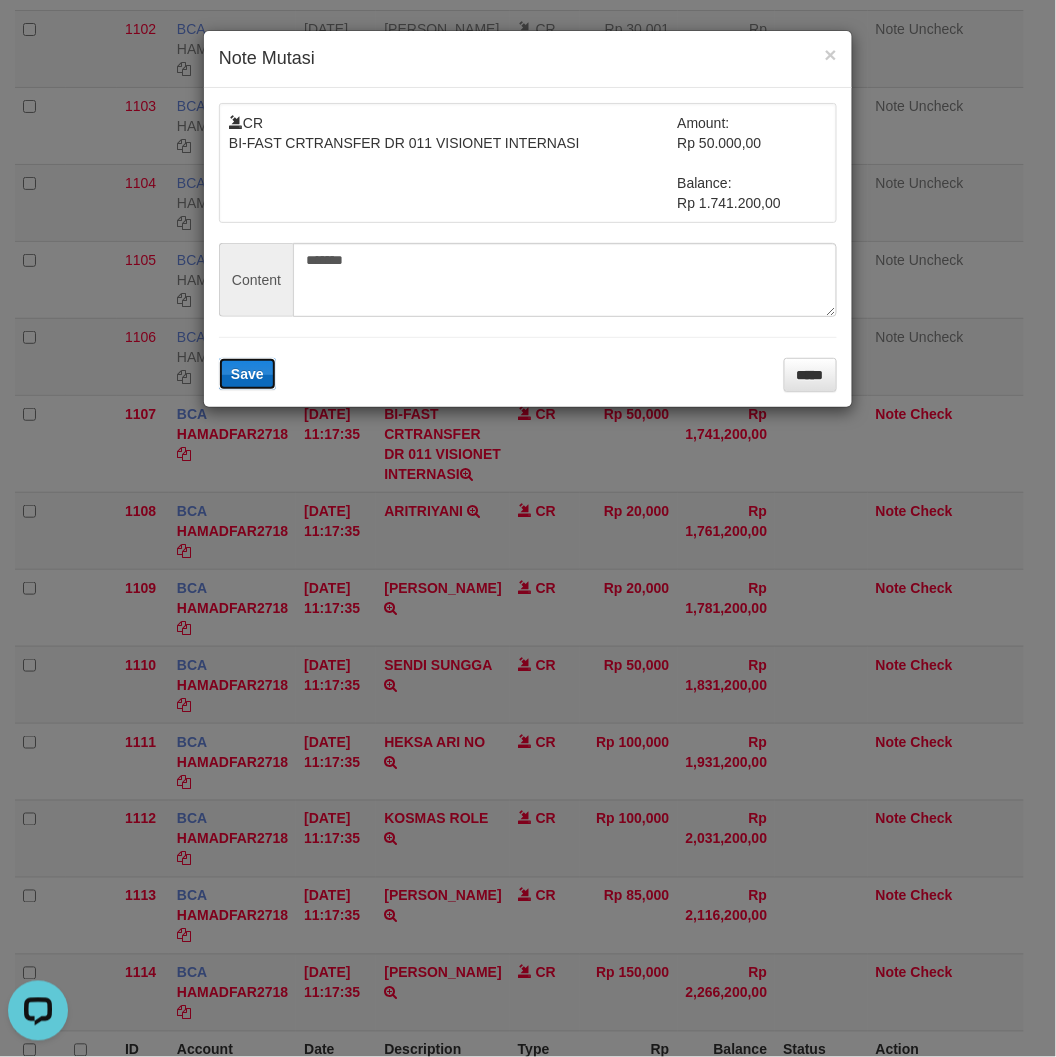 click on "Save" at bounding box center [247, 374] 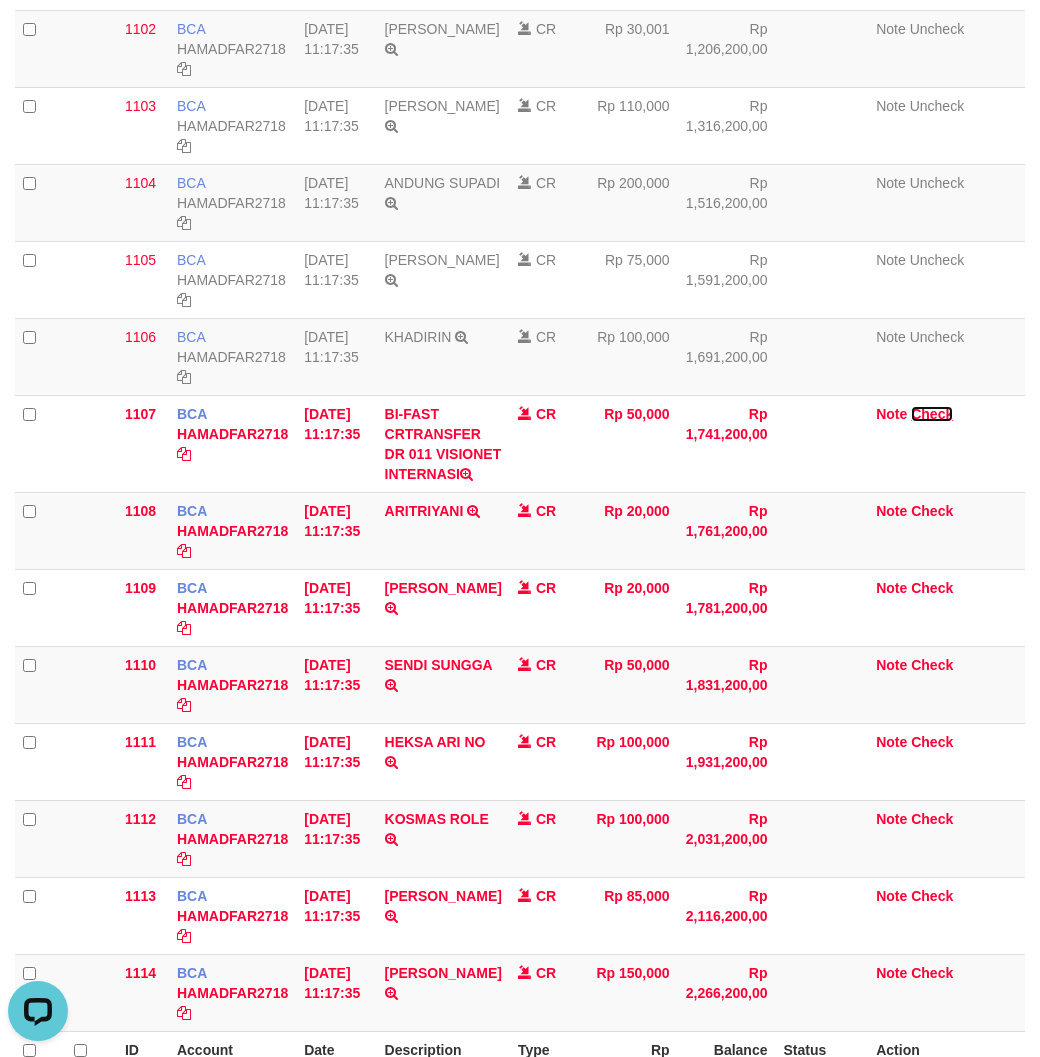 click on "Check" at bounding box center [932, 414] 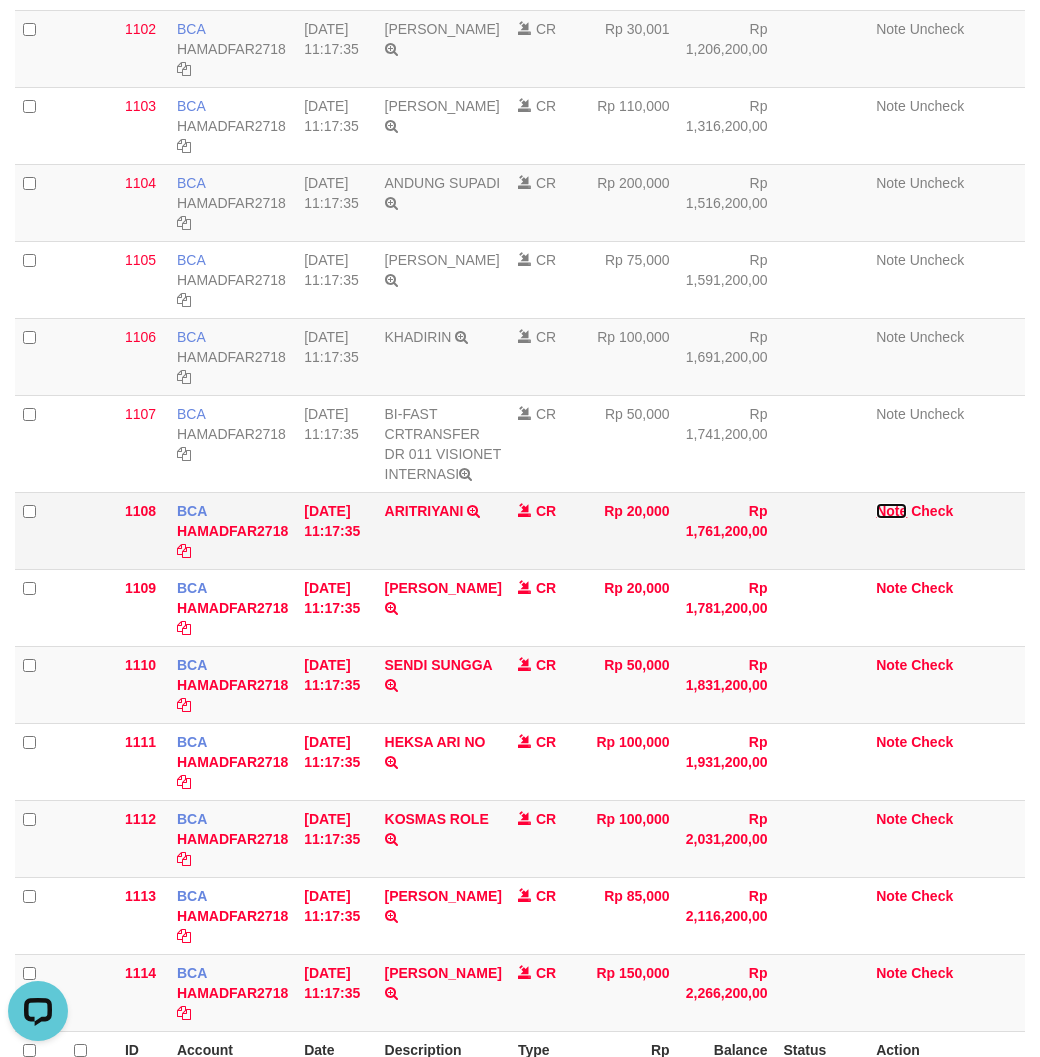 click on "Note" at bounding box center [891, 511] 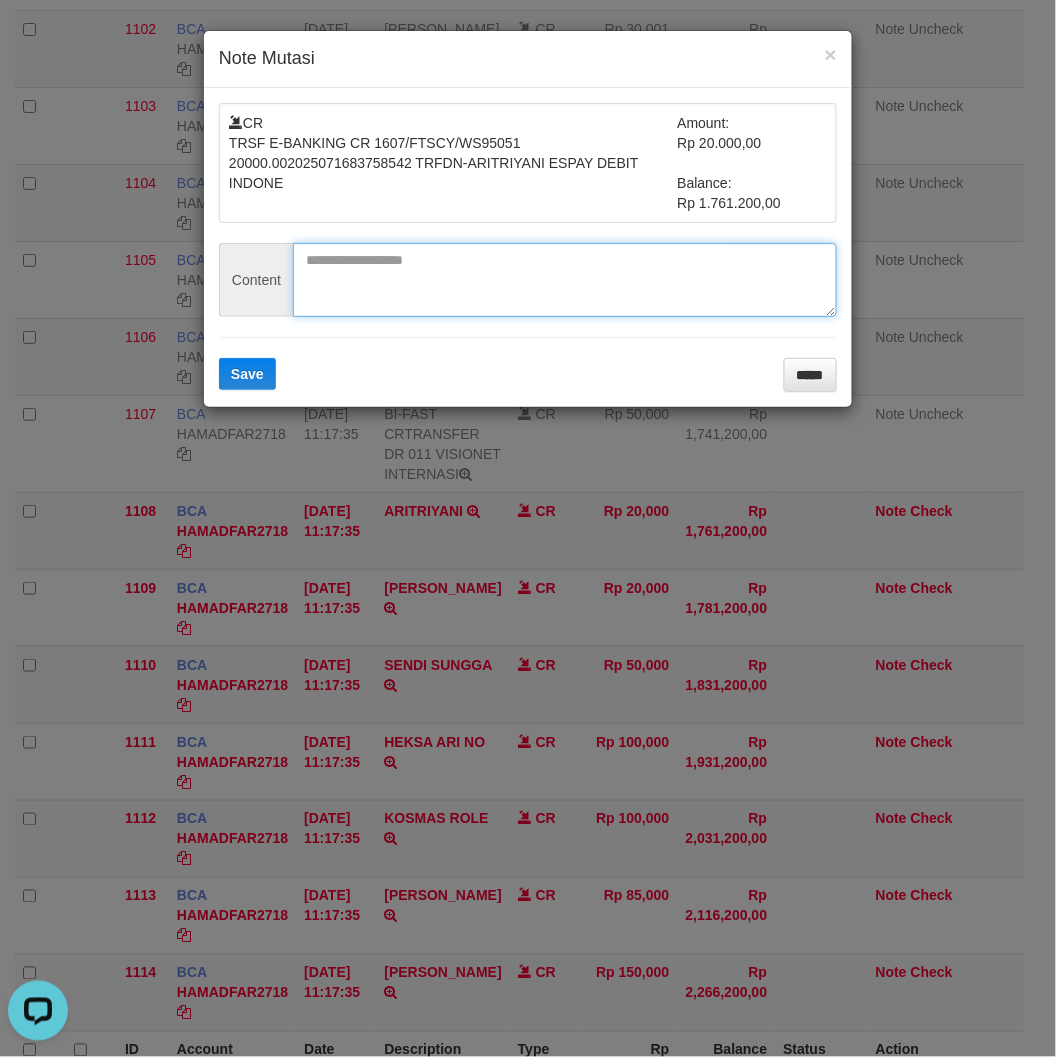 click at bounding box center (565, 280) 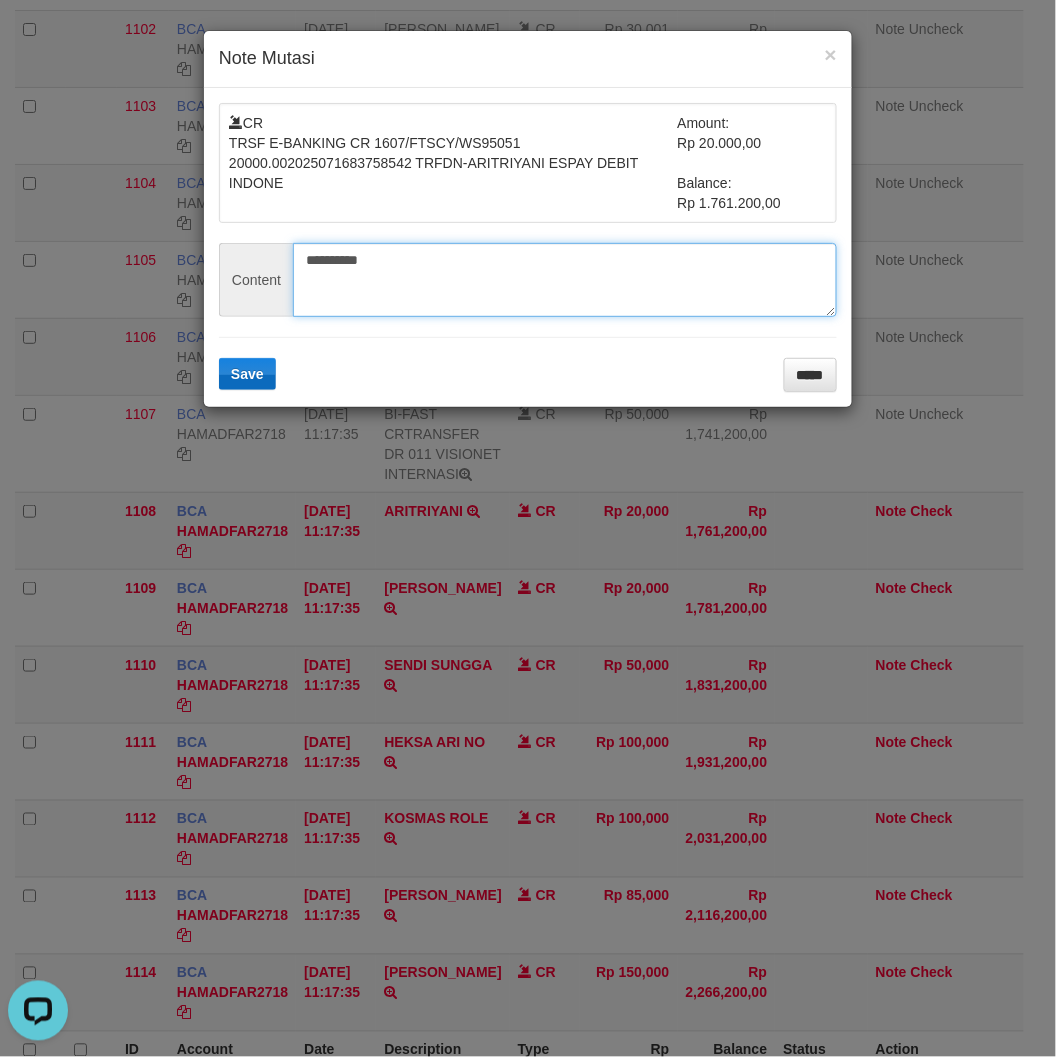 type on "**********" 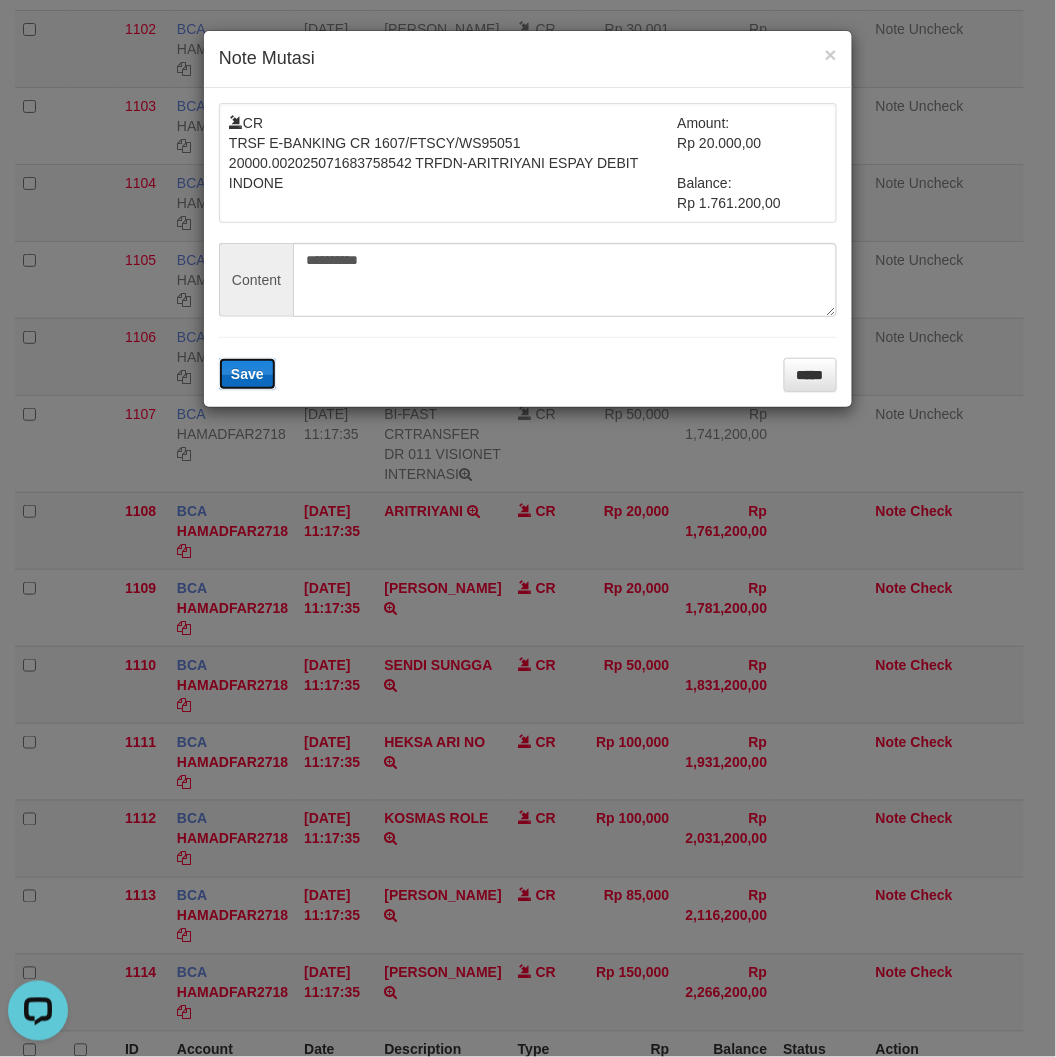click on "Save" at bounding box center [247, 374] 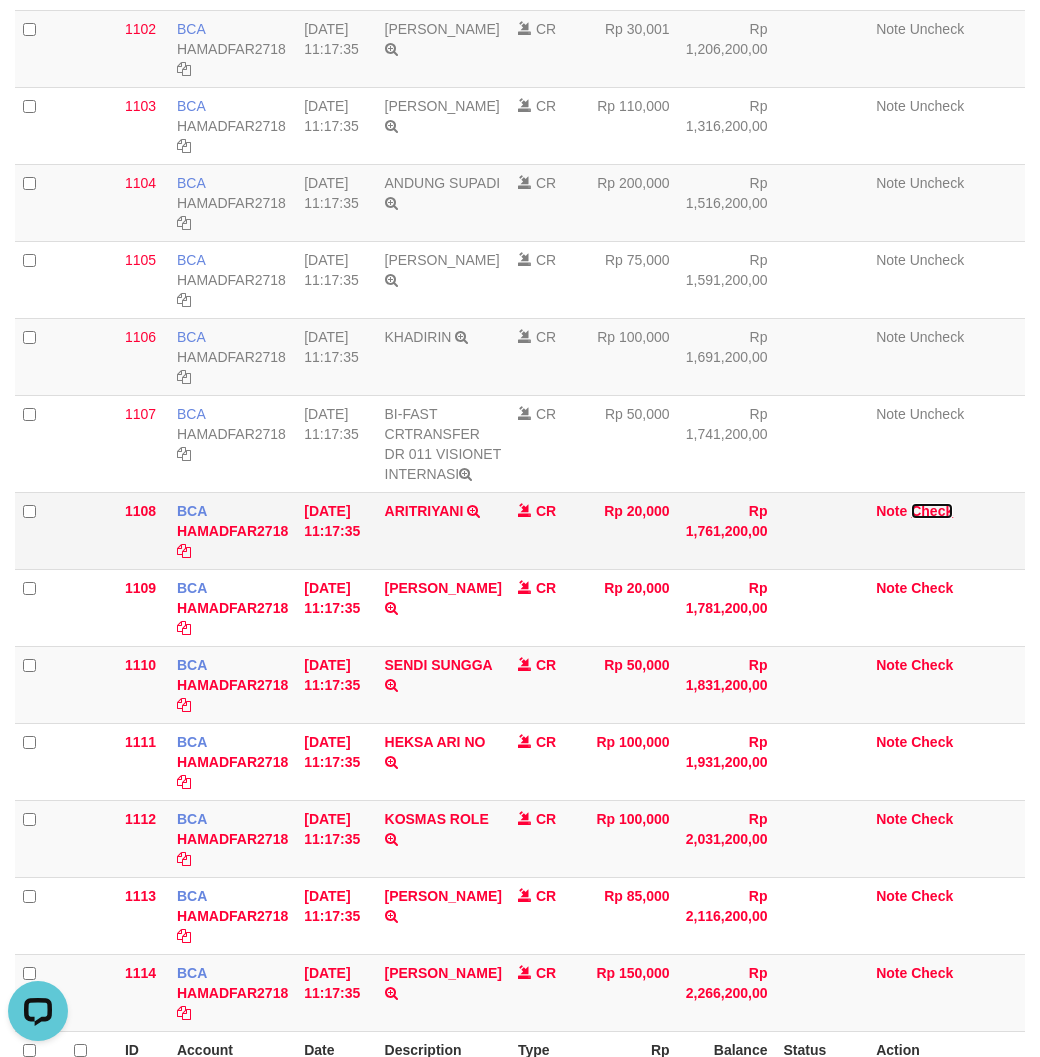 click on "Check" at bounding box center [932, 511] 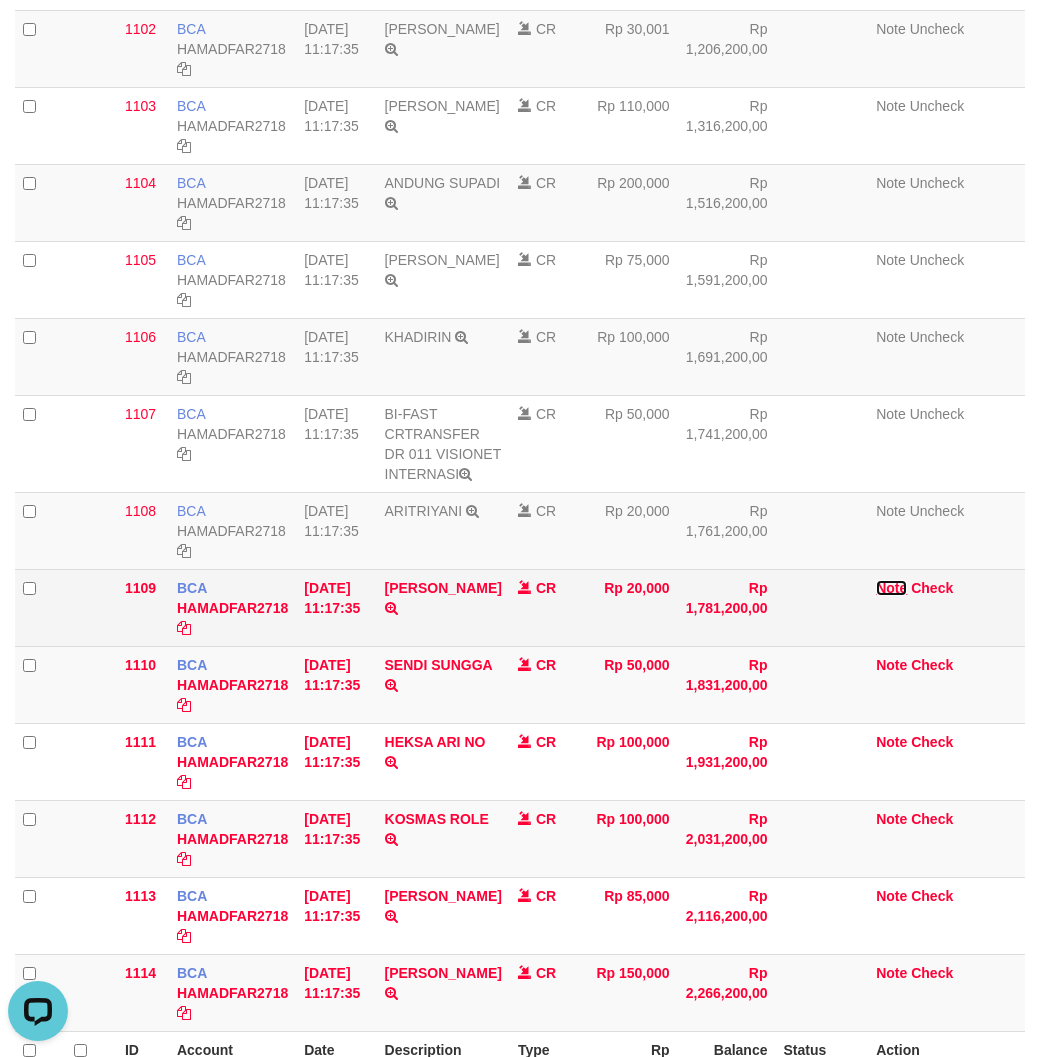 click on "Note" at bounding box center (891, 588) 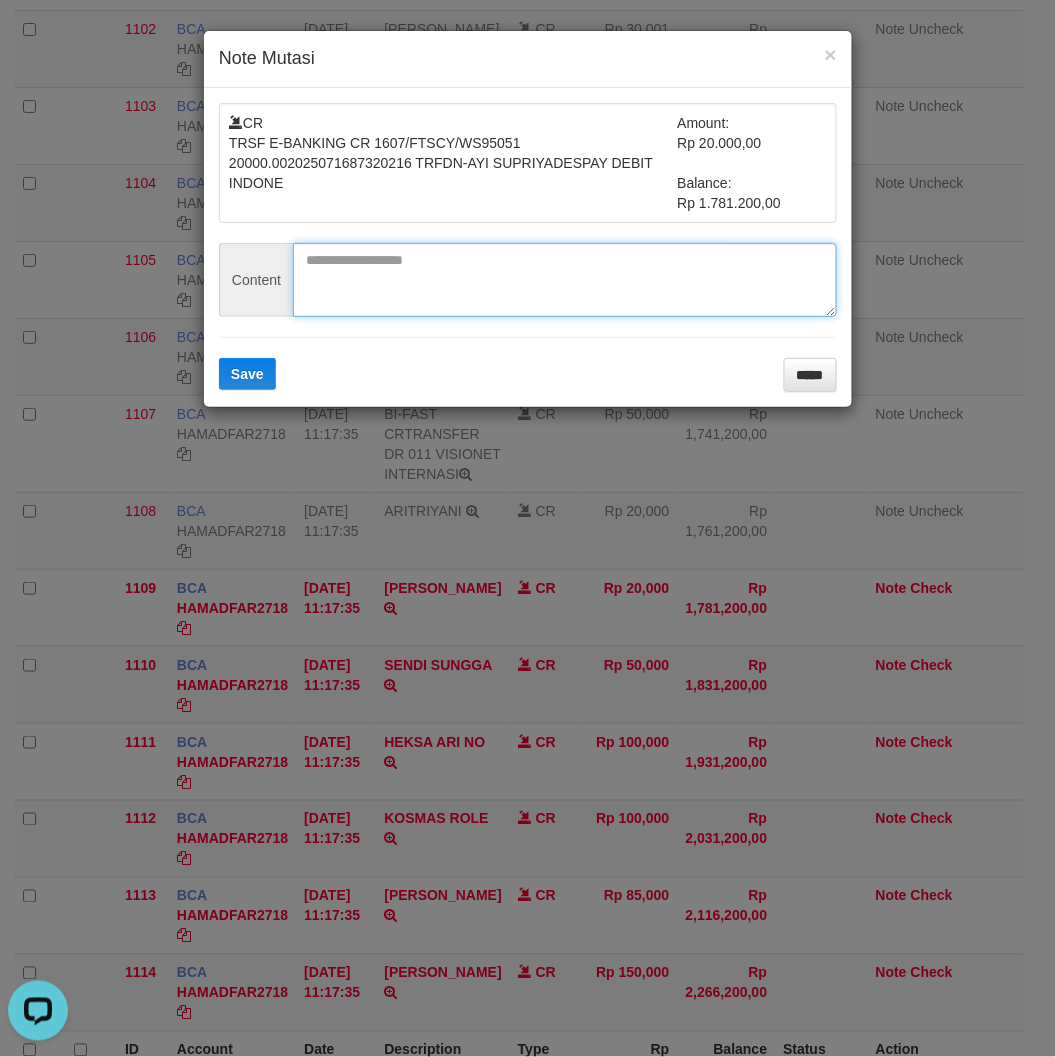click at bounding box center [565, 280] 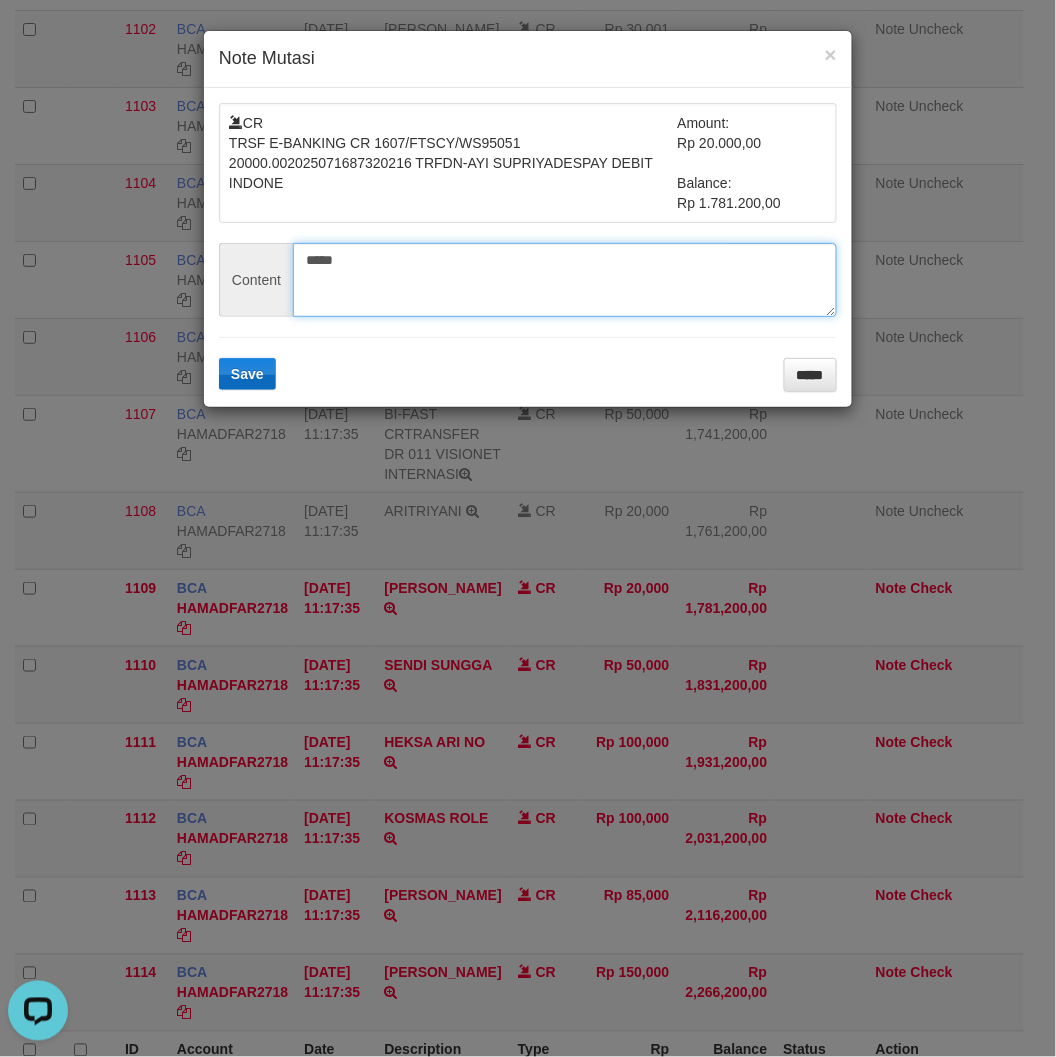 type on "*****" 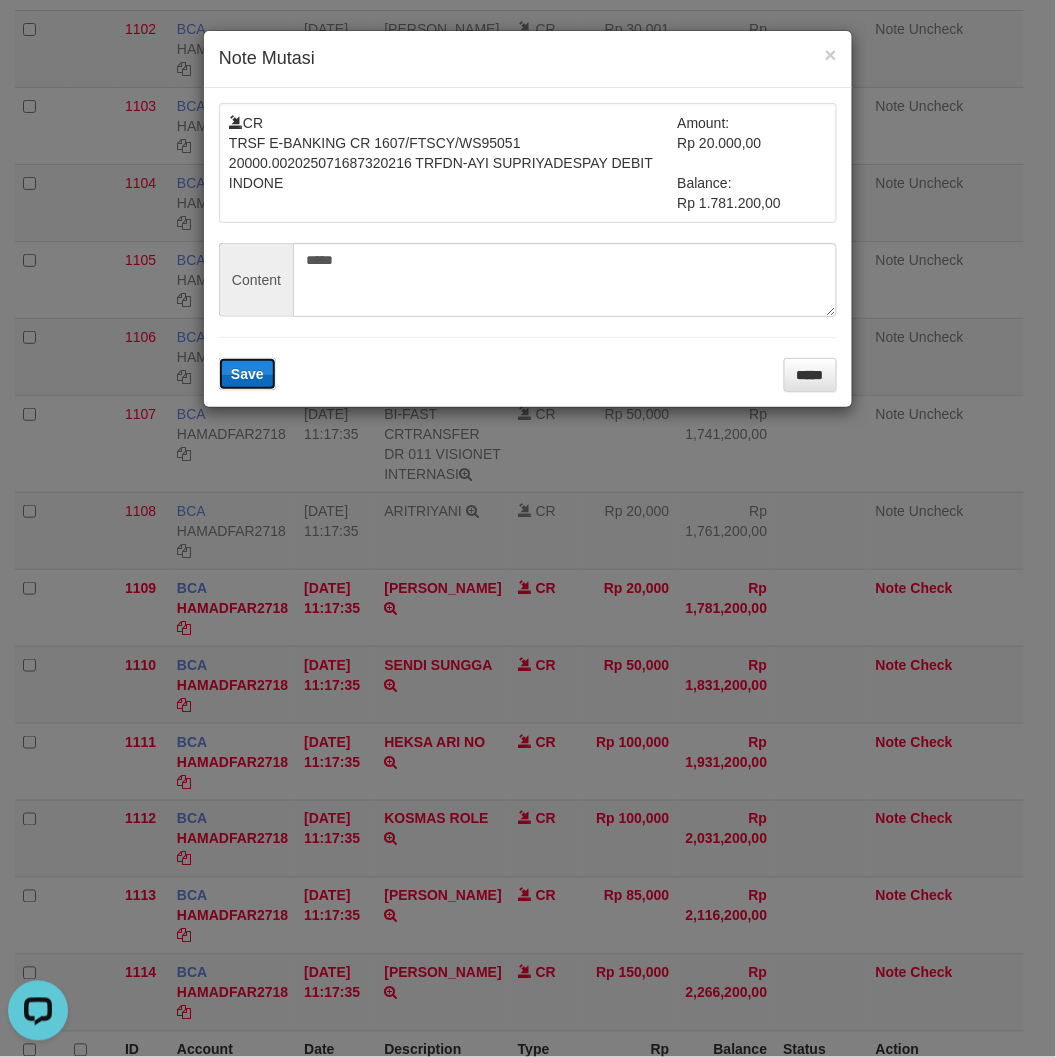 click on "Save" at bounding box center (247, 374) 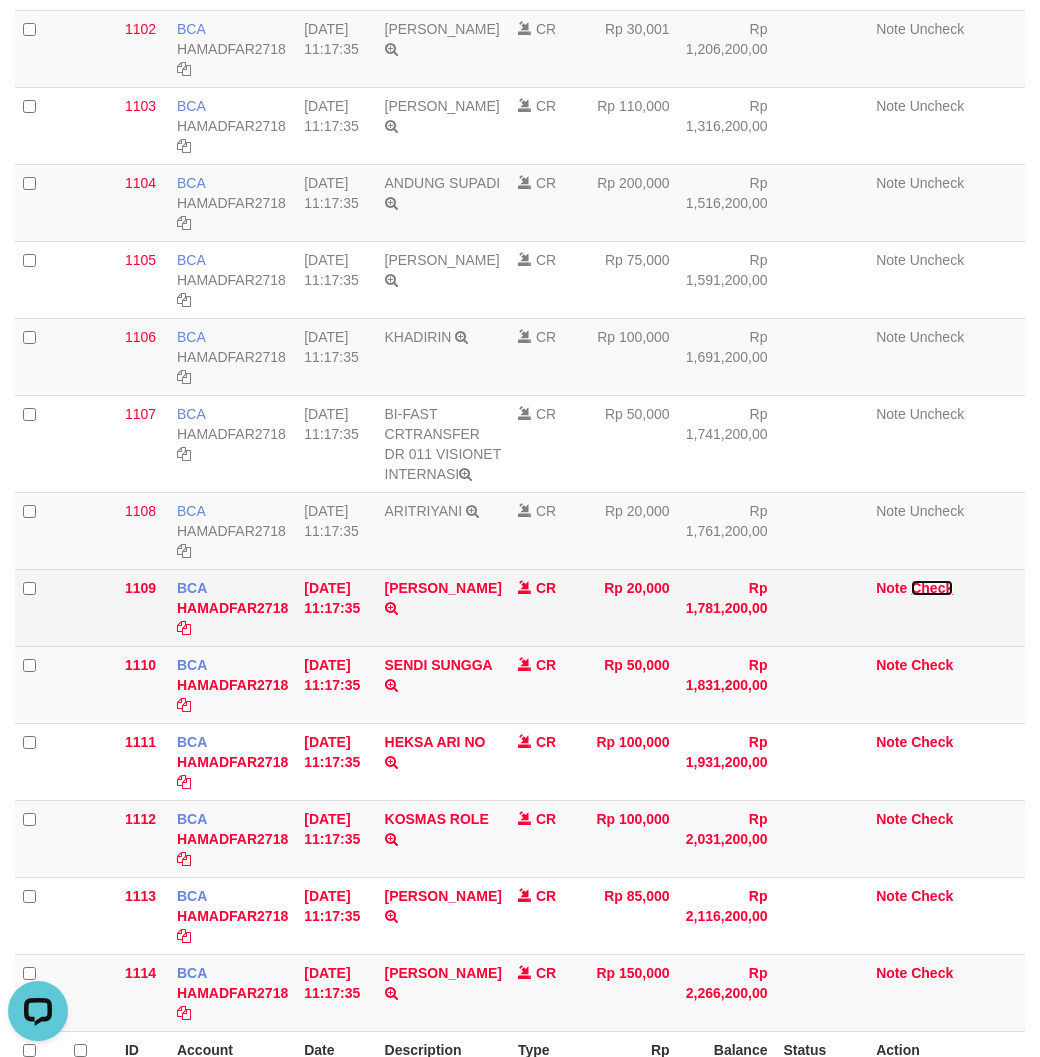 click on "Check" at bounding box center [932, 588] 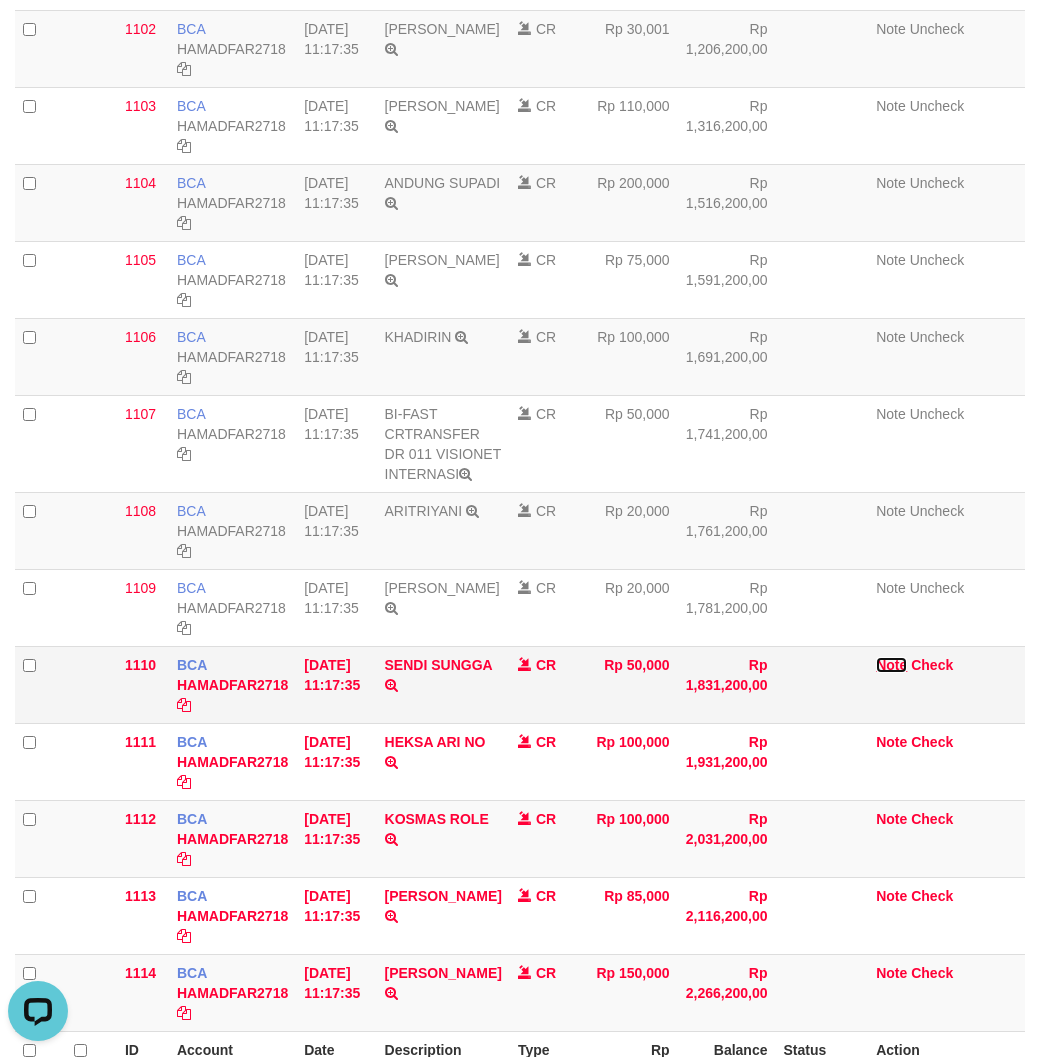 click on "Note" at bounding box center (891, 665) 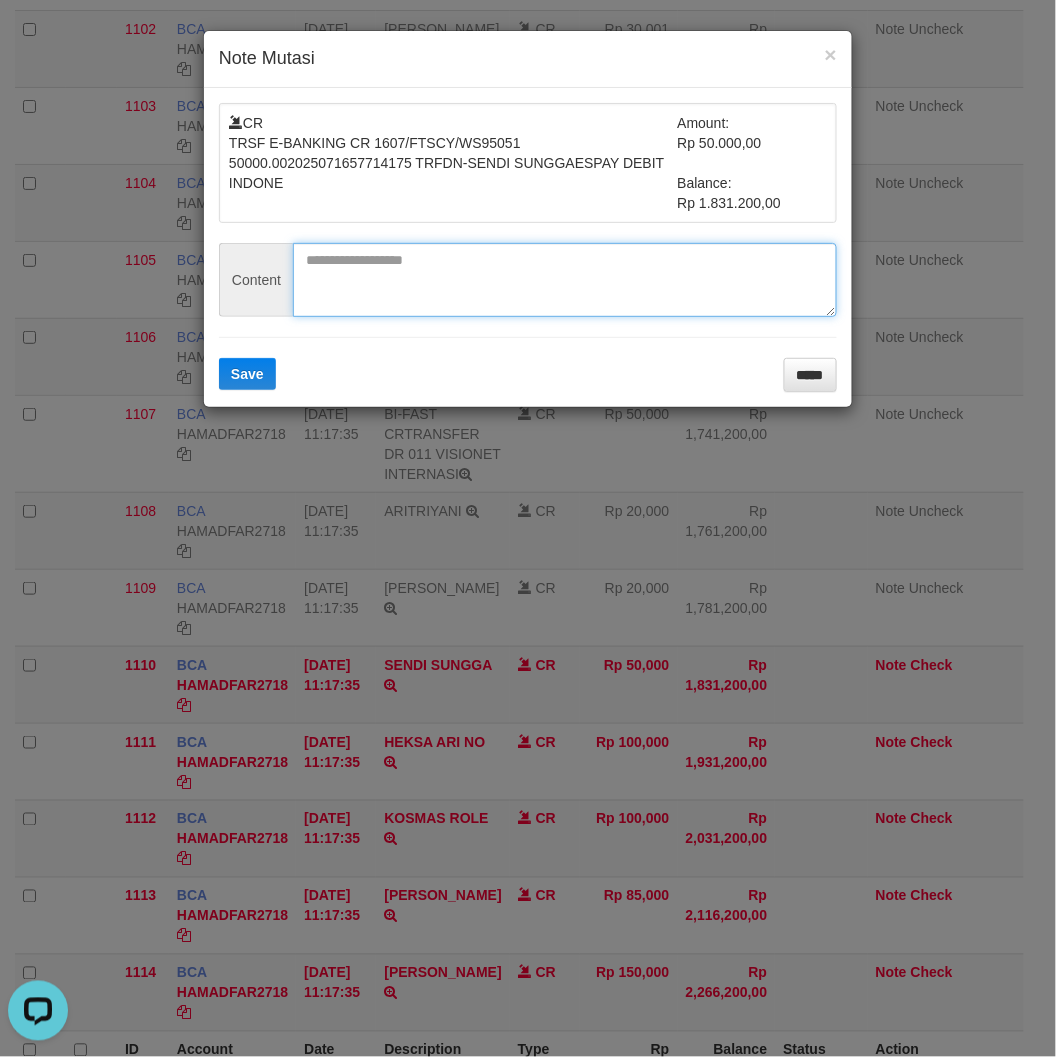 click at bounding box center [565, 280] 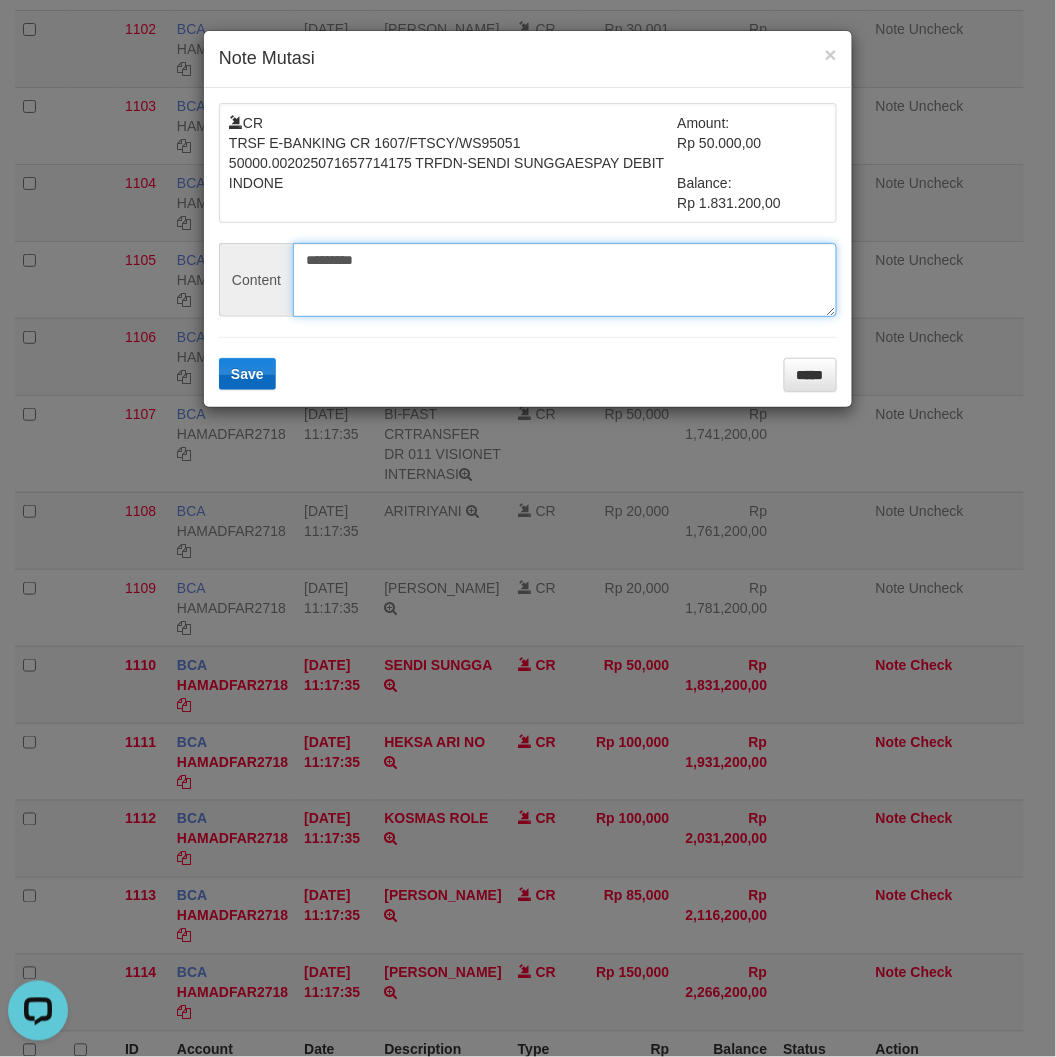 type on "*********" 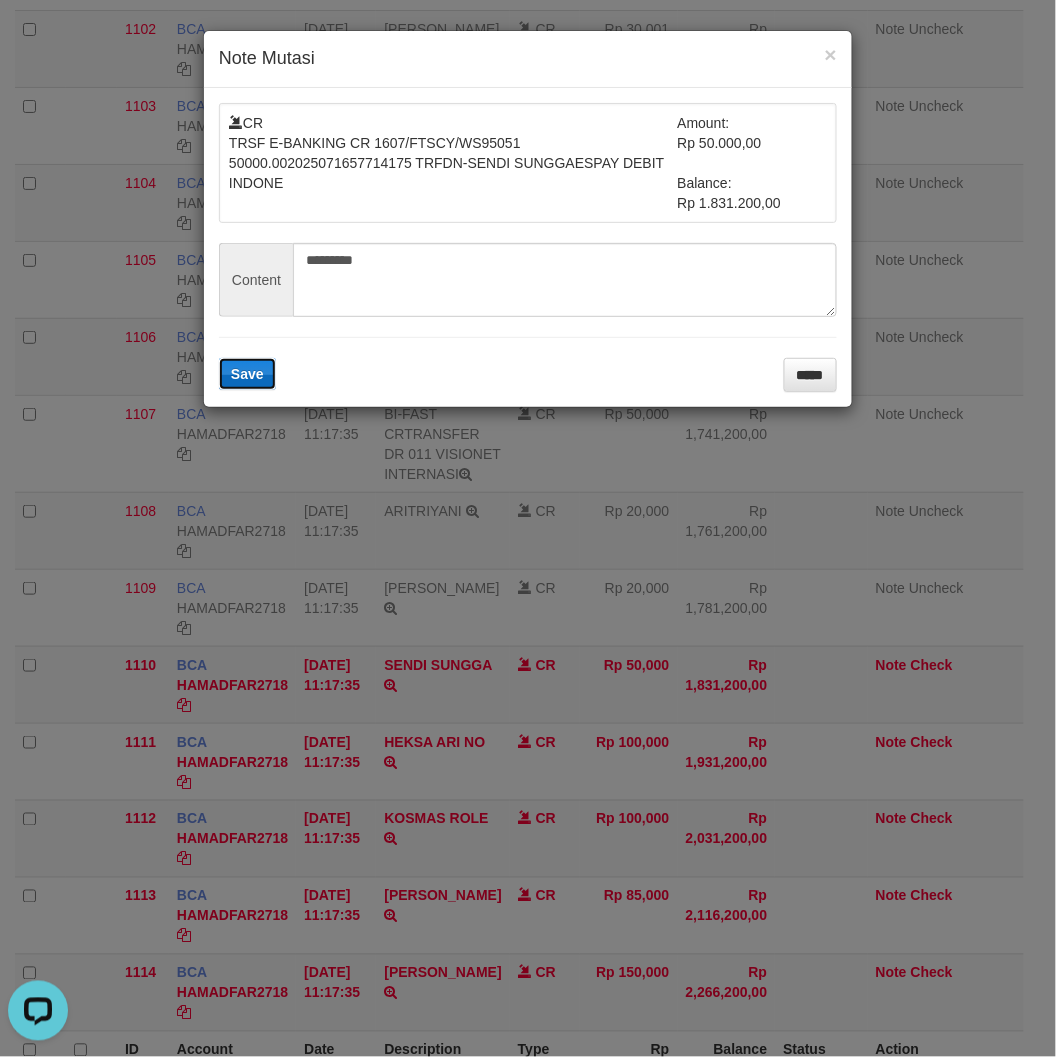 click on "Save" at bounding box center (247, 374) 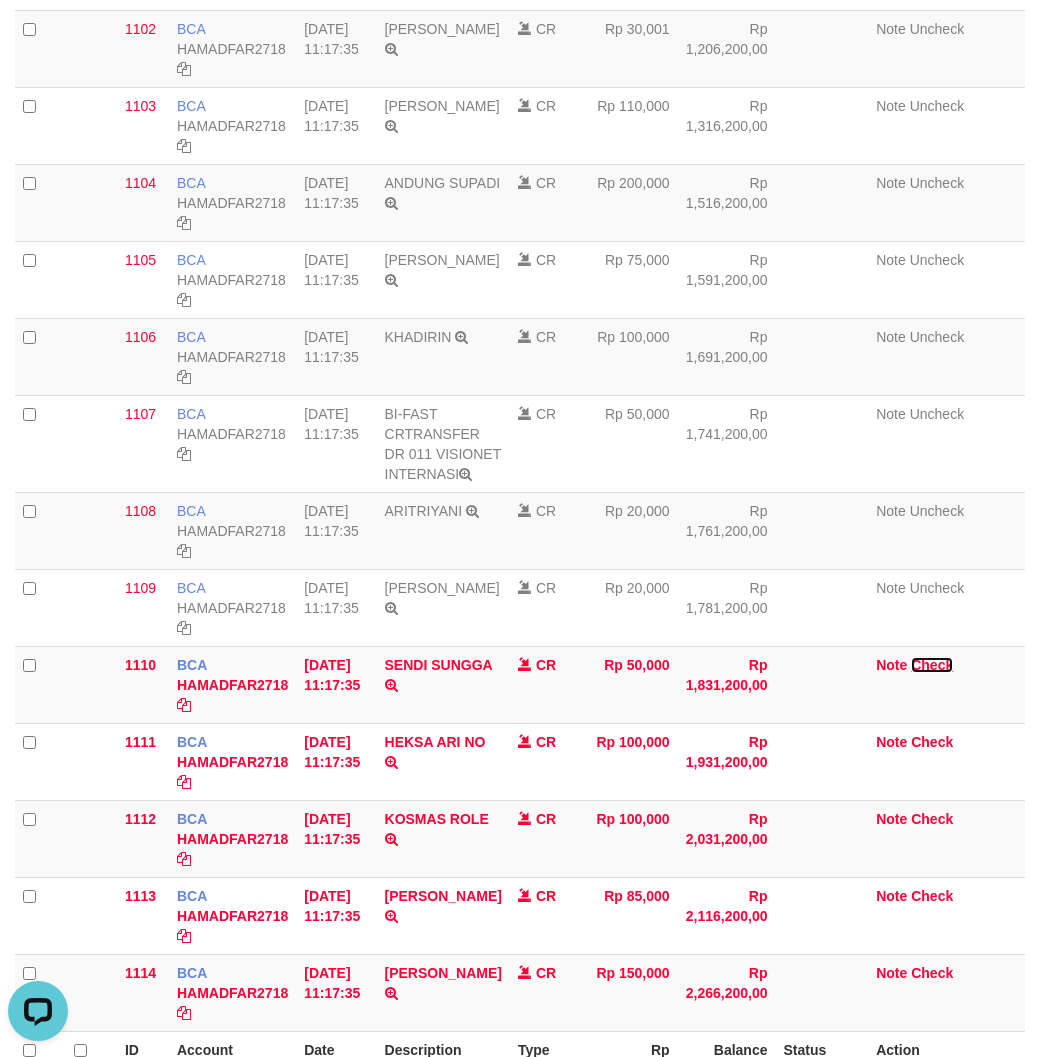 click on "Check" at bounding box center [932, 665] 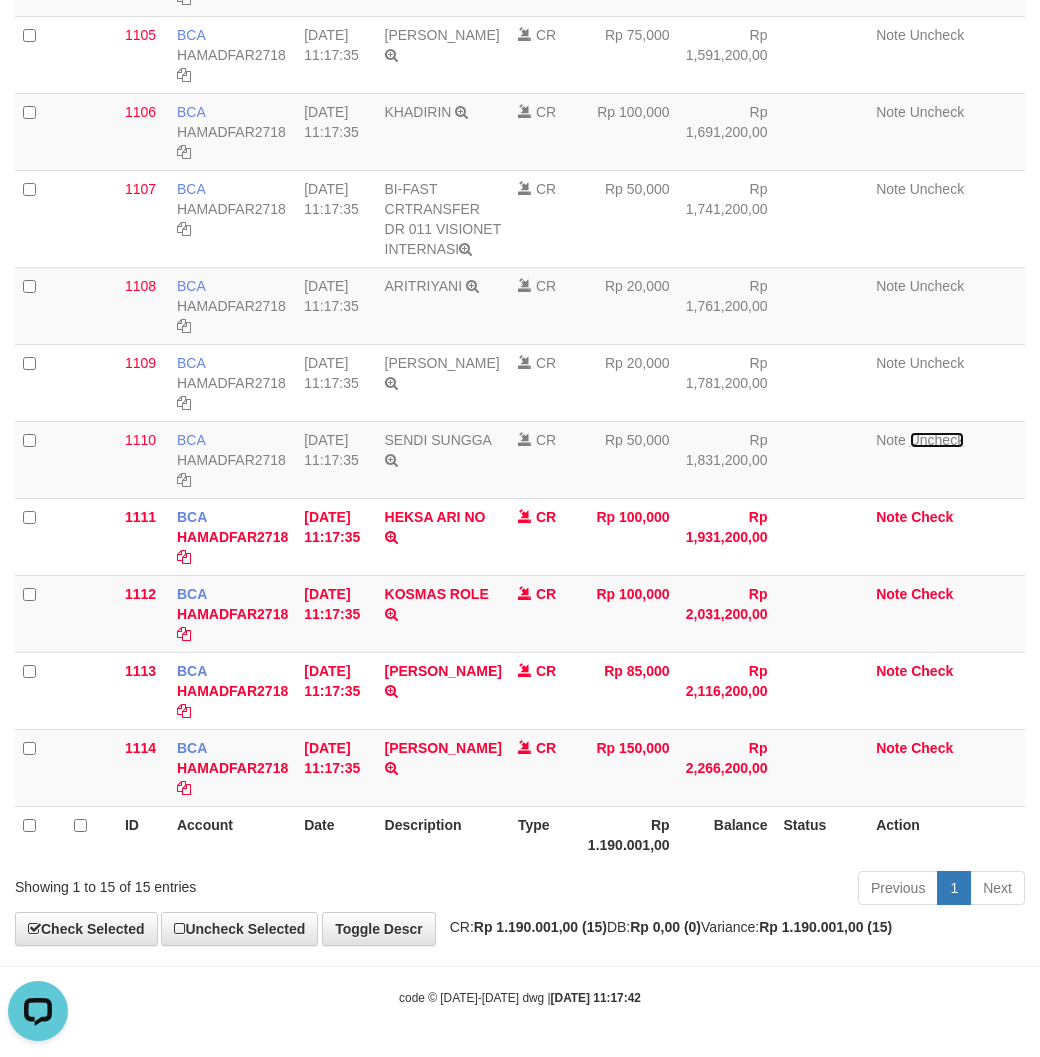 scroll, scrollTop: 691, scrollLeft: 0, axis: vertical 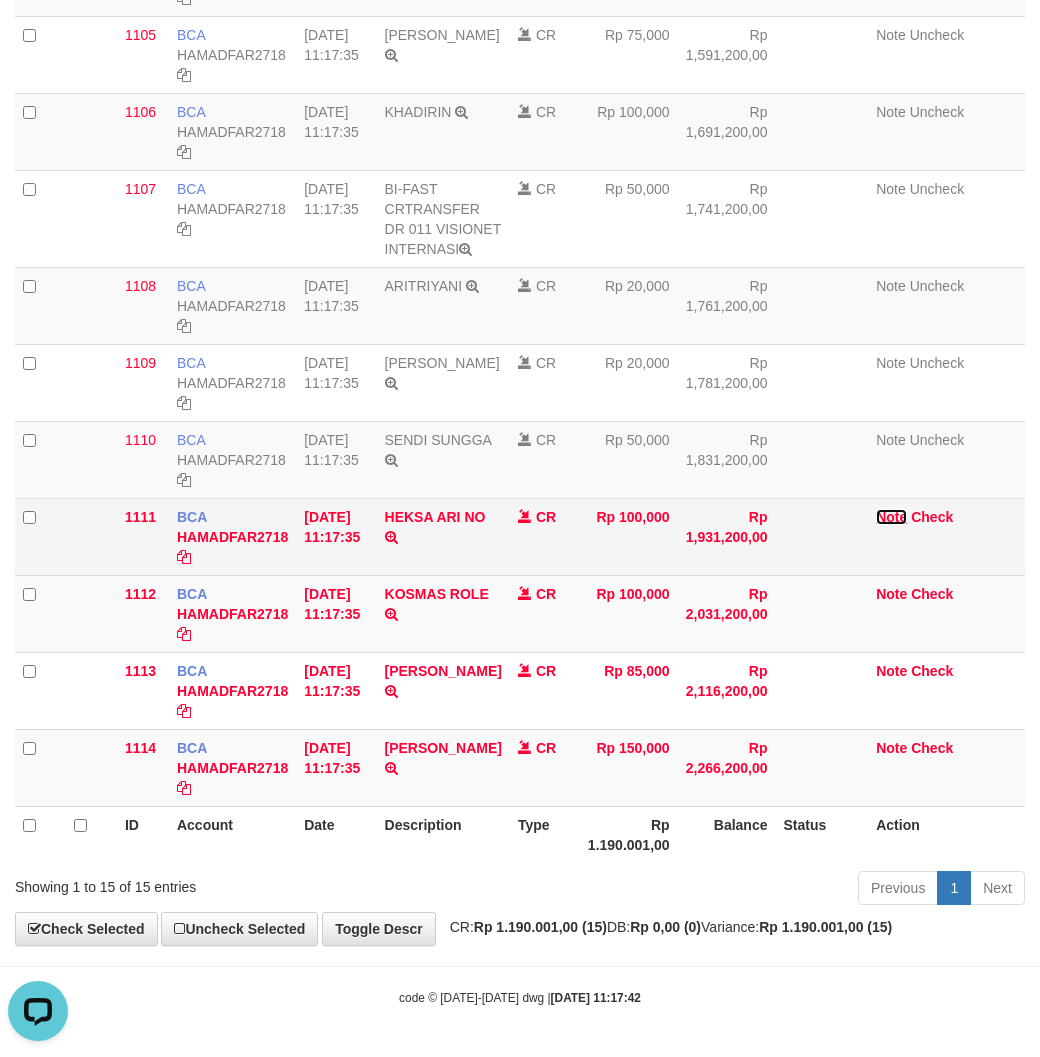 click on "Note" at bounding box center (891, 517) 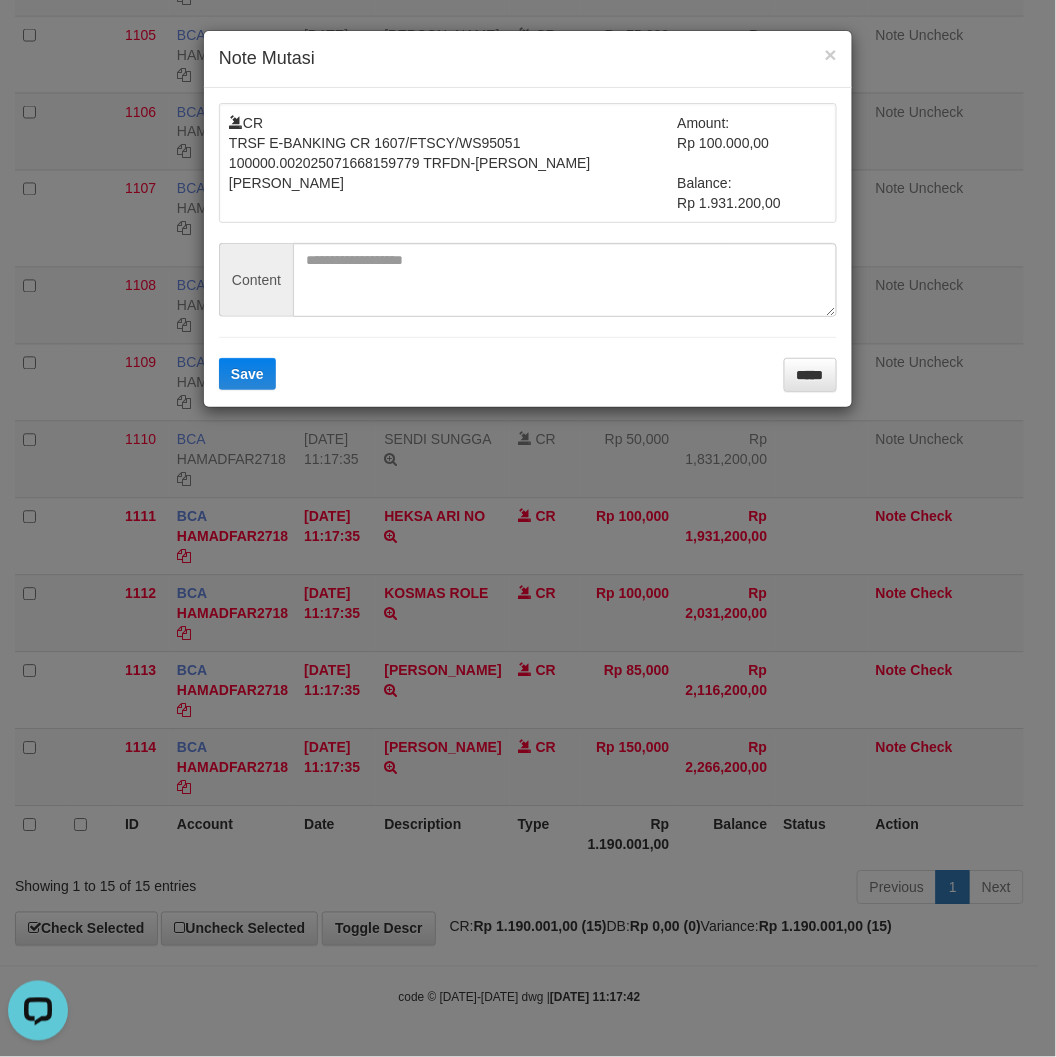 click on "CR
TRSF E-BANKING CR 1607/FTSCY/WS95051
100000.002025071668159779 TRFDN-HEKSA ARI NOESPAY DEBIT INDONE
Amount:
Rp 100.000,00
Balance:
Rp 1.931.200,00
Content
Save
*****" at bounding box center (528, 247) 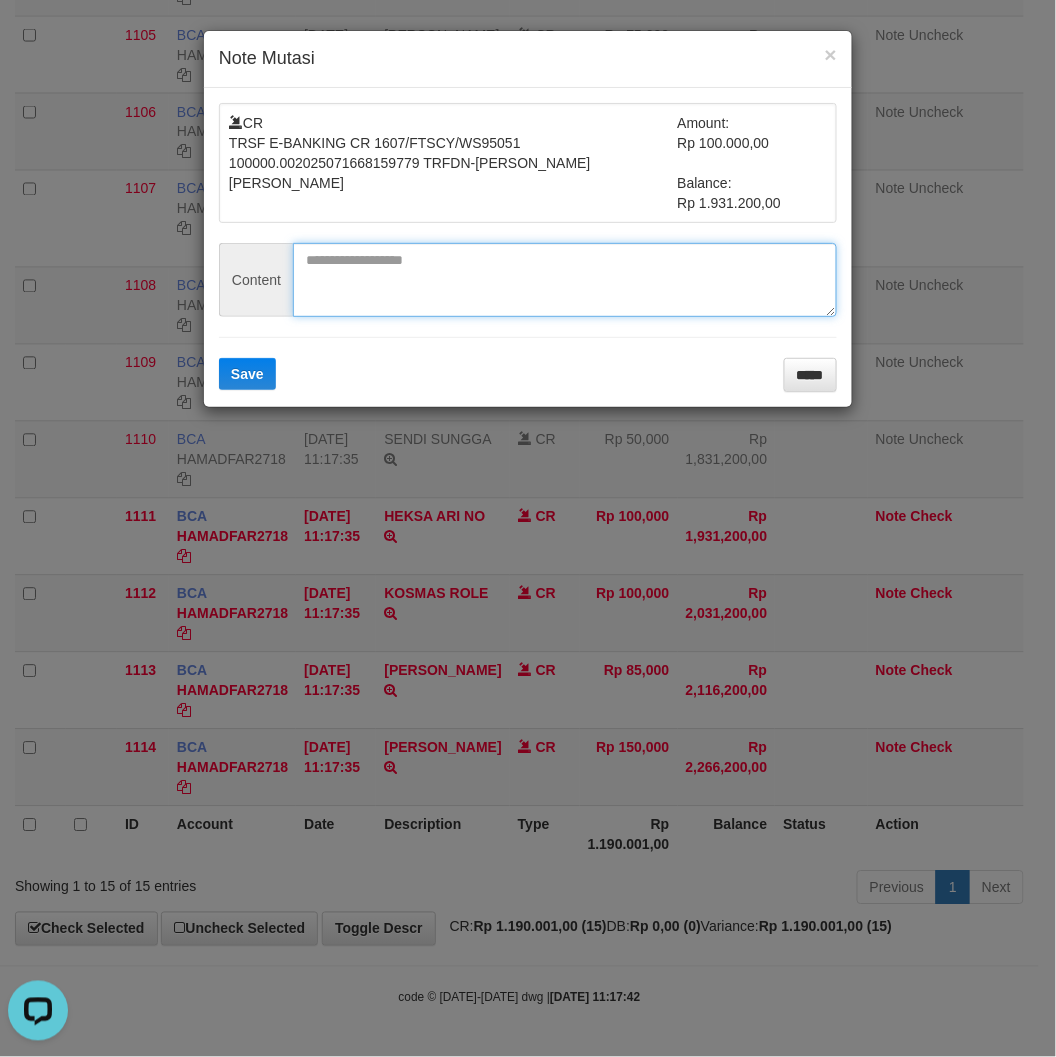 click at bounding box center [565, 280] 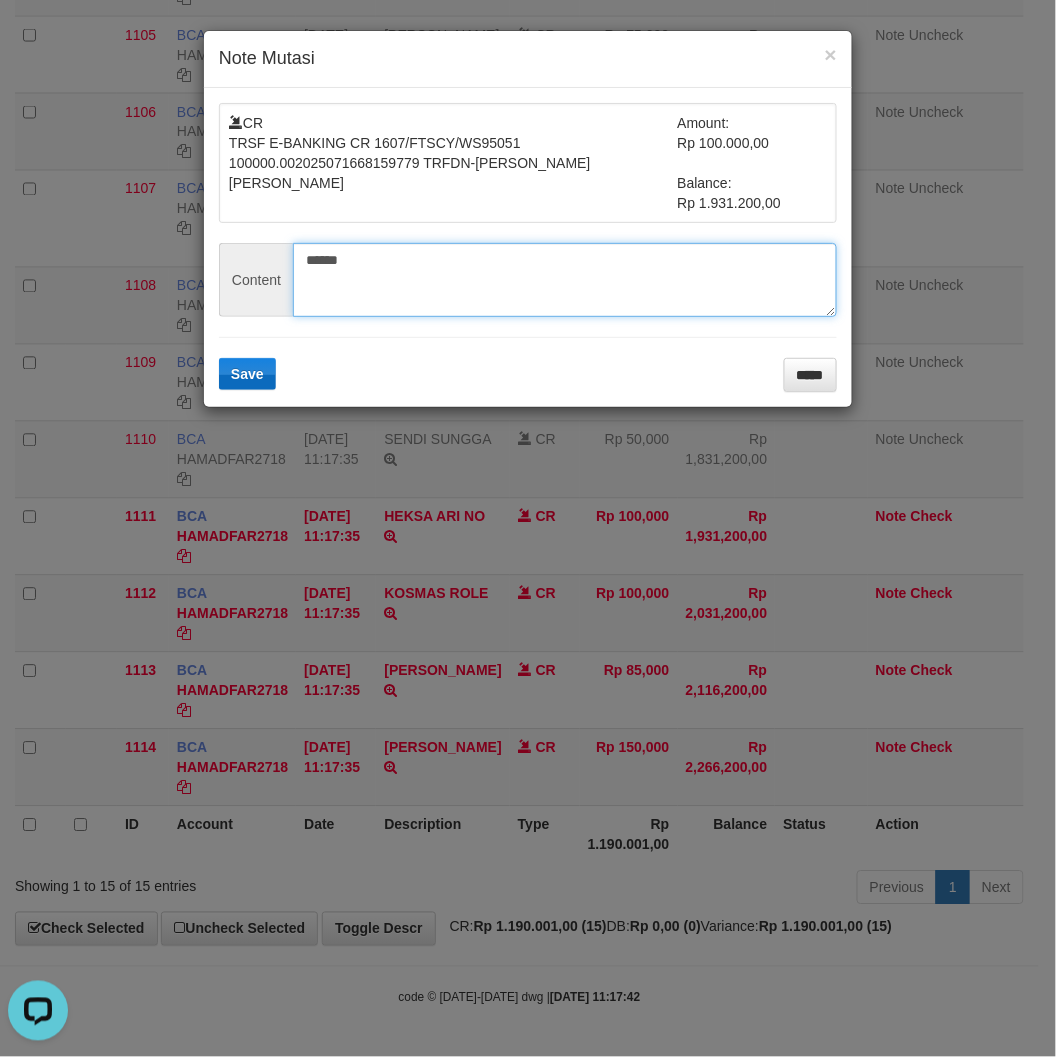 type on "******" 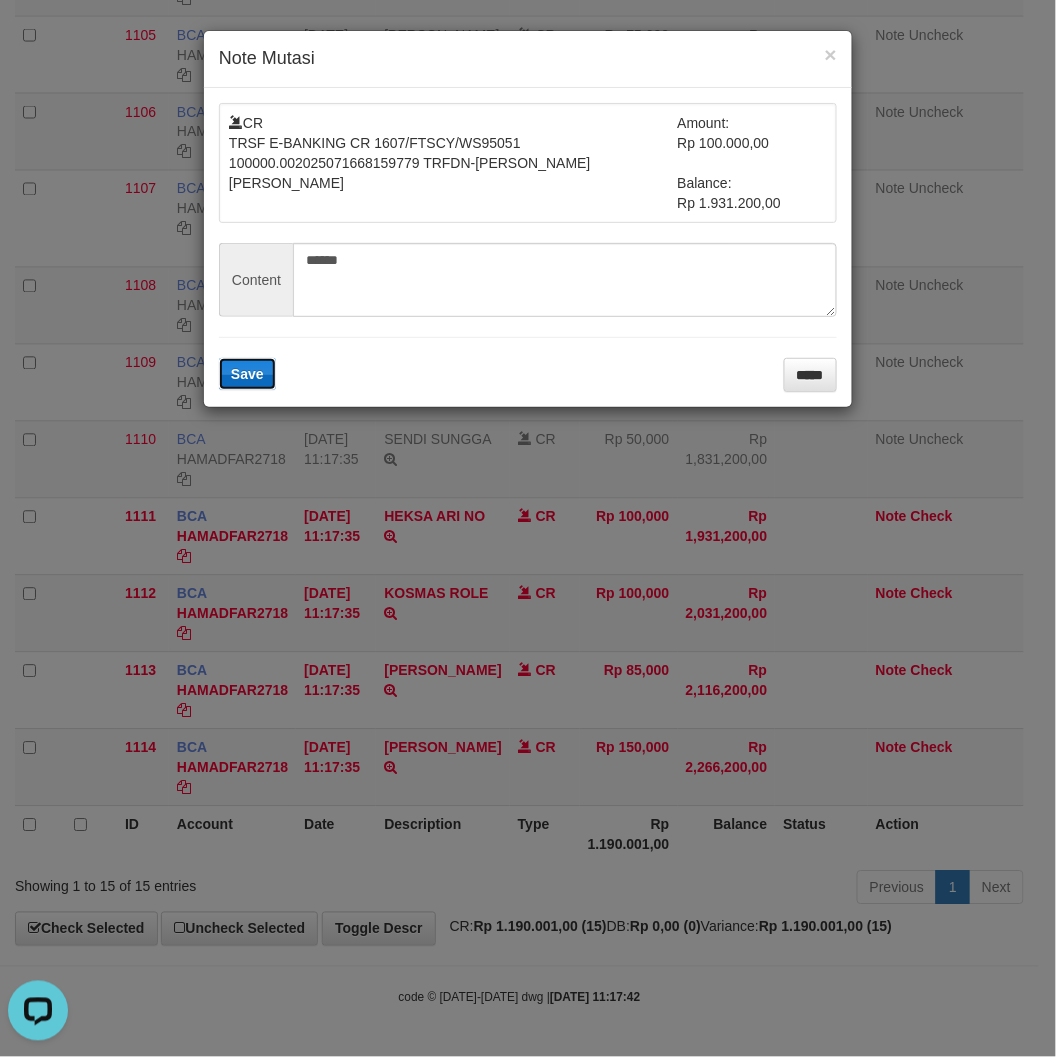 click on "Save" at bounding box center (247, 374) 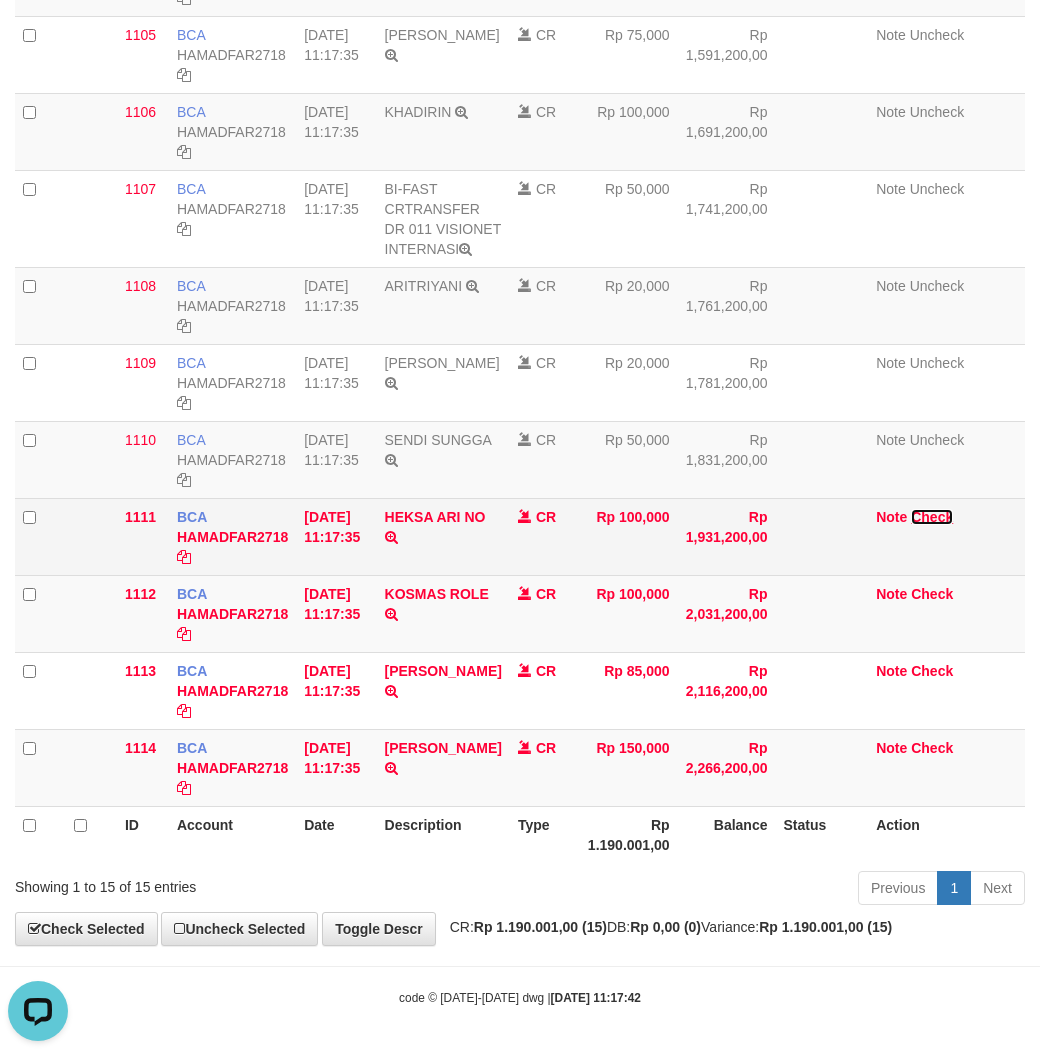 click on "Check" at bounding box center (932, 517) 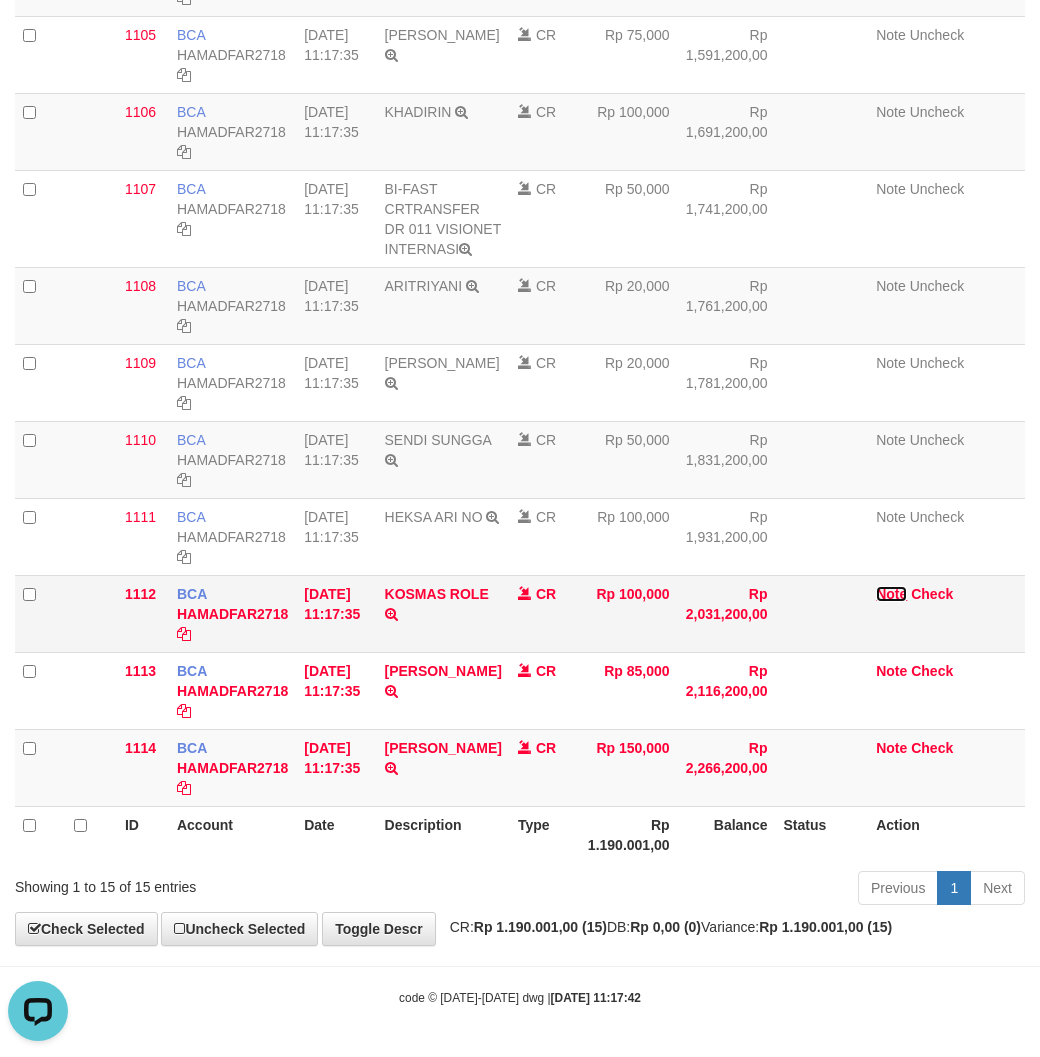 click on "Note" at bounding box center (891, 594) 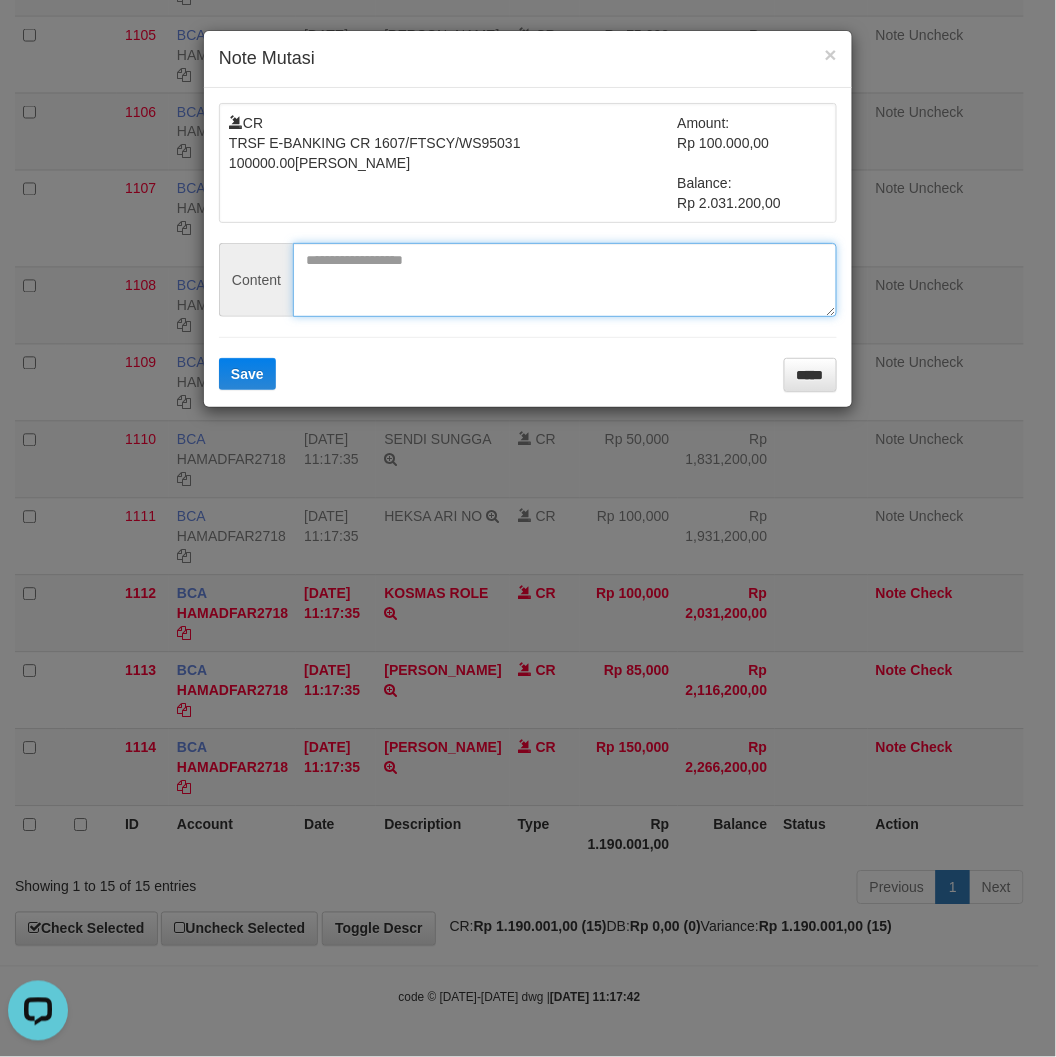 click at bounding box center (565, 280) 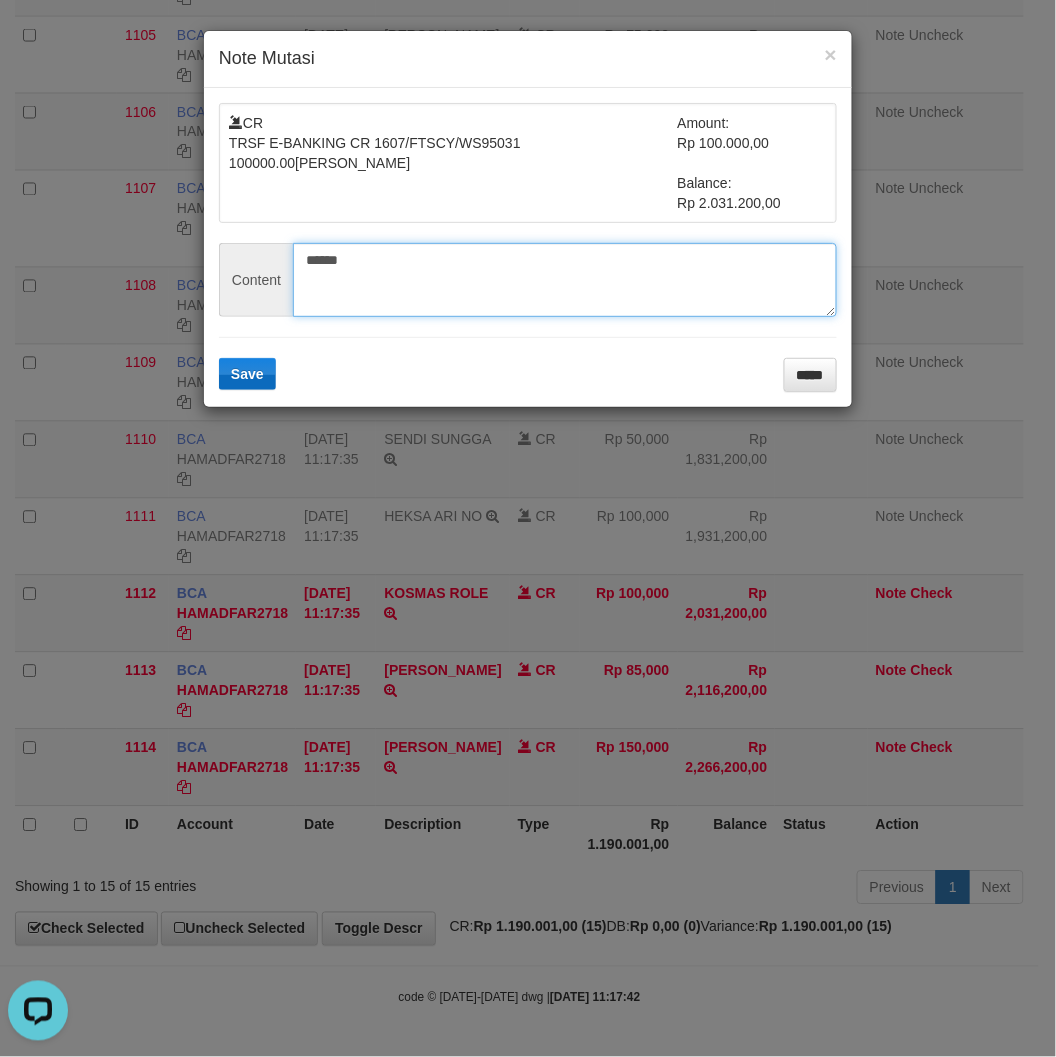 type on "******" 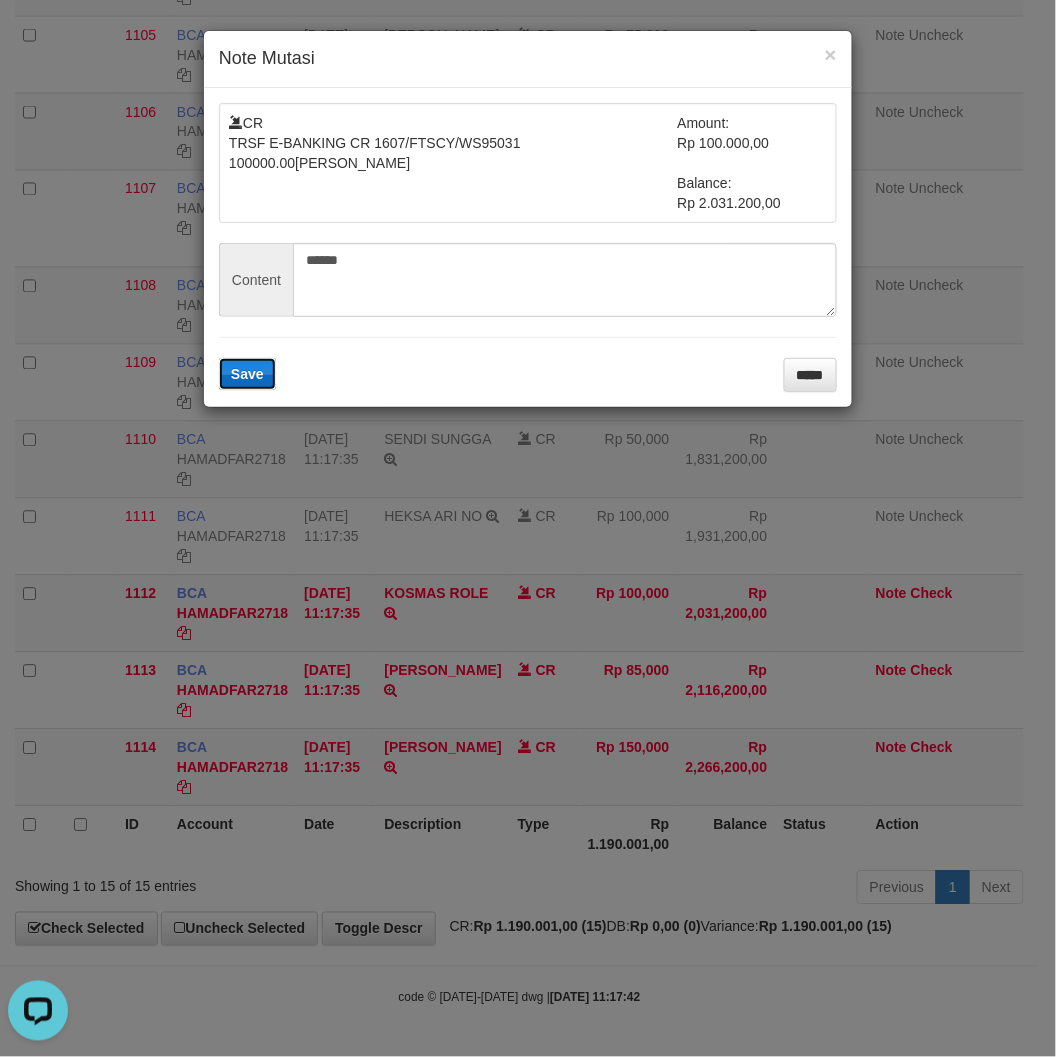 click on "Save" at bounding box center [247, 374] 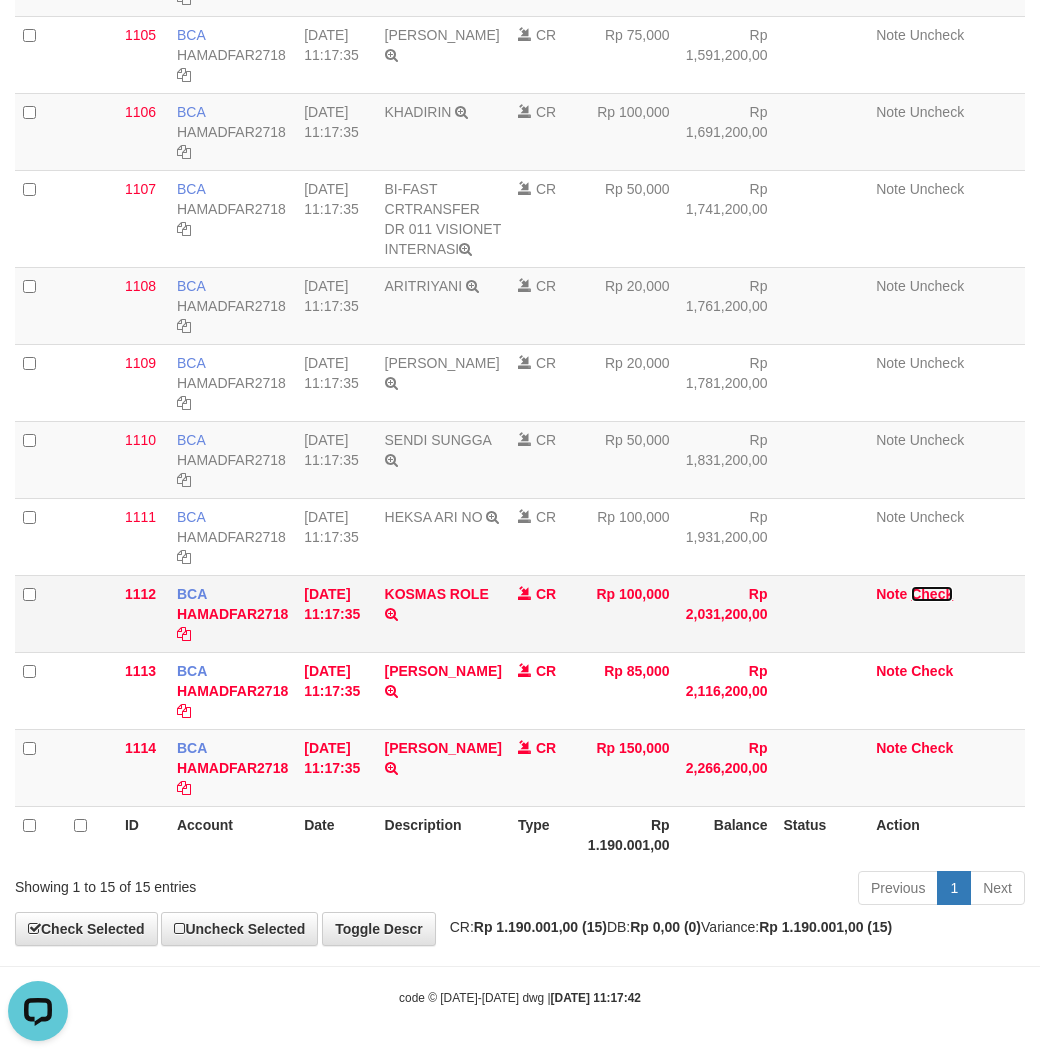 click on "Check" at bounding box center (932, 594) 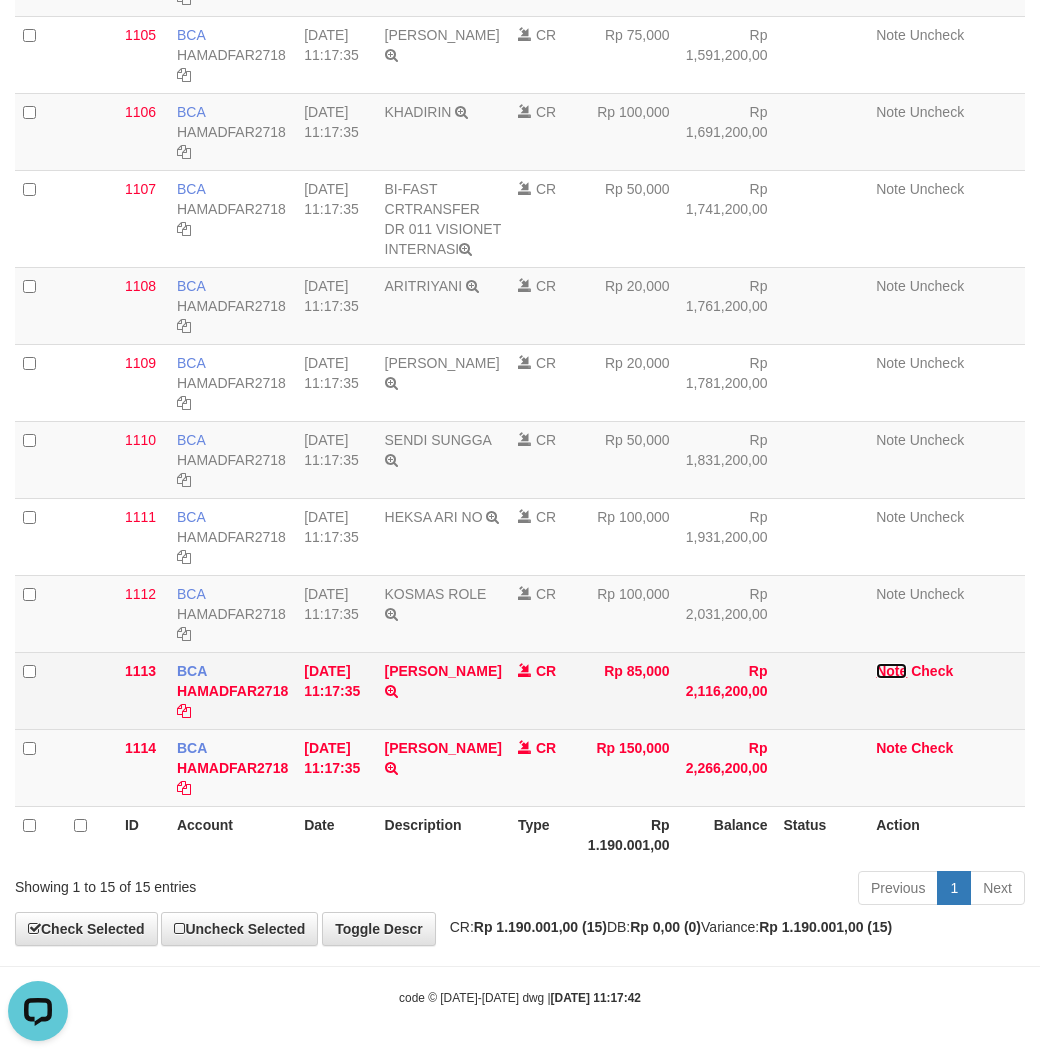 click on "Note" at bounding box center [891, 671] 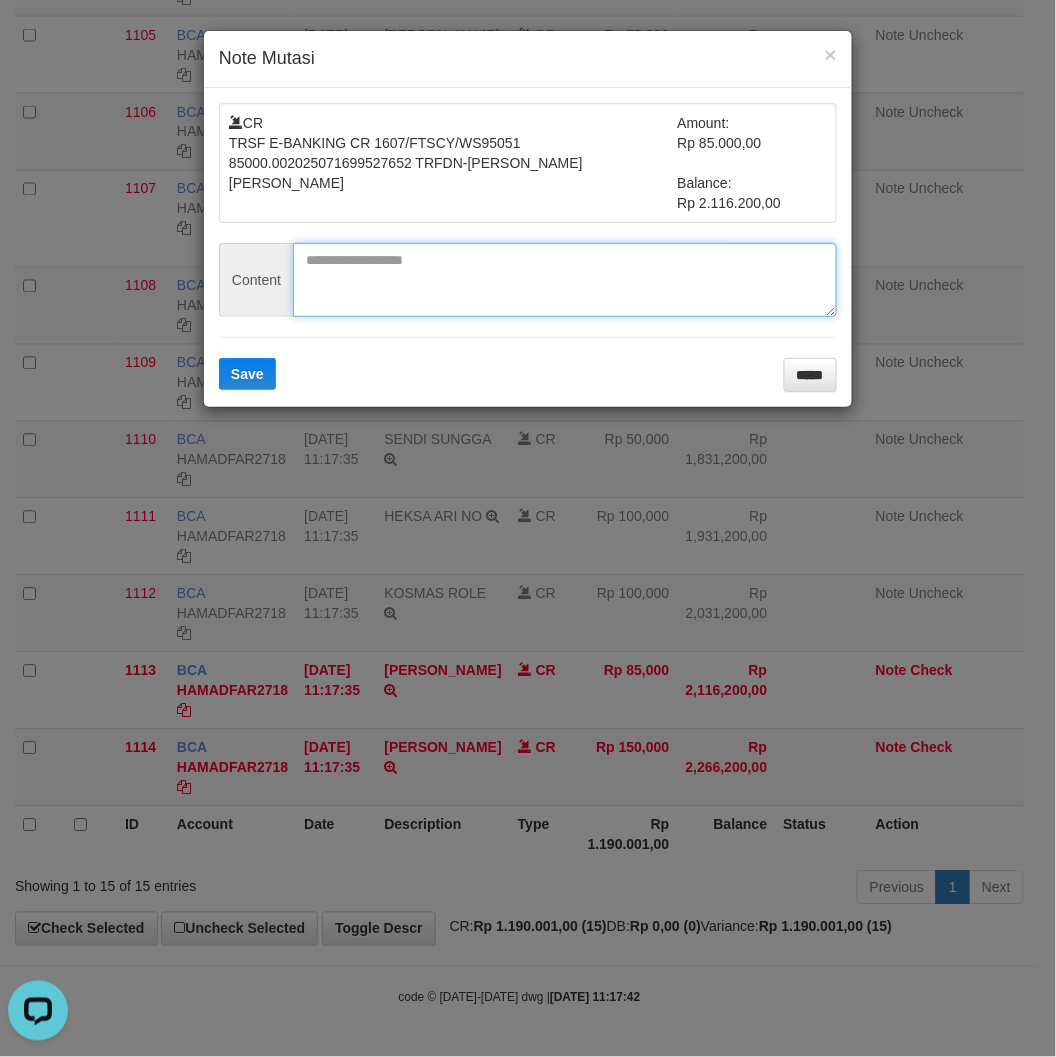 click at bounding box center [565, 280] 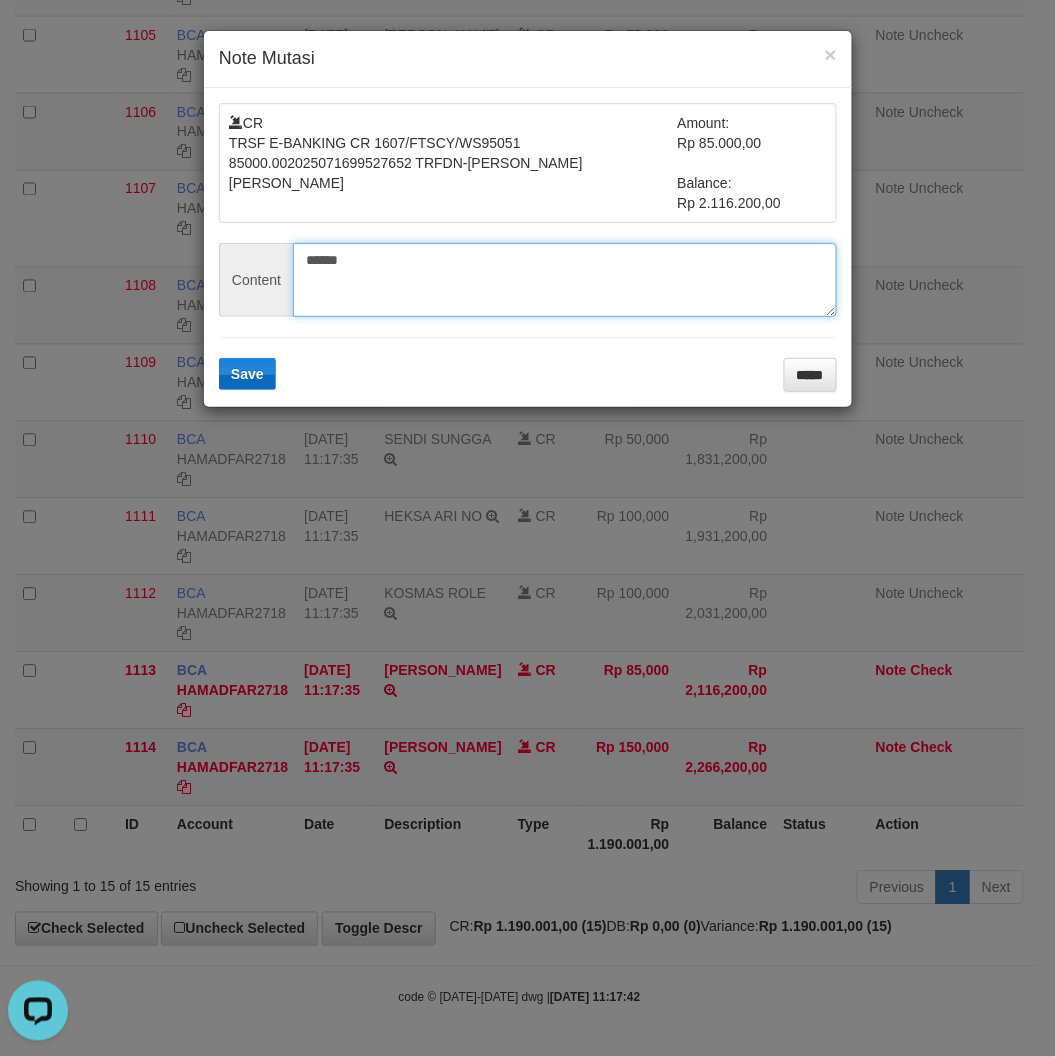 type on "******" 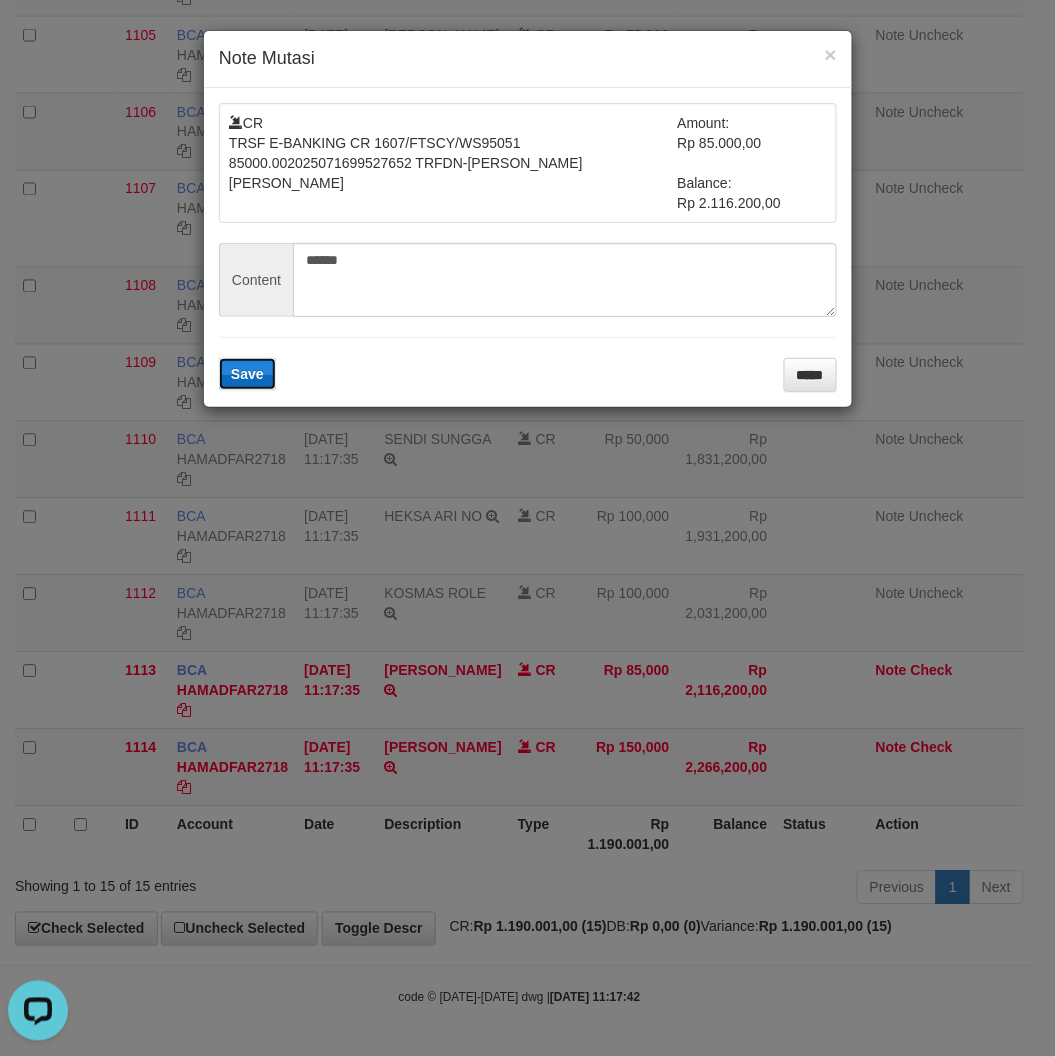 click on "Save" at bounding box center (247, 374) 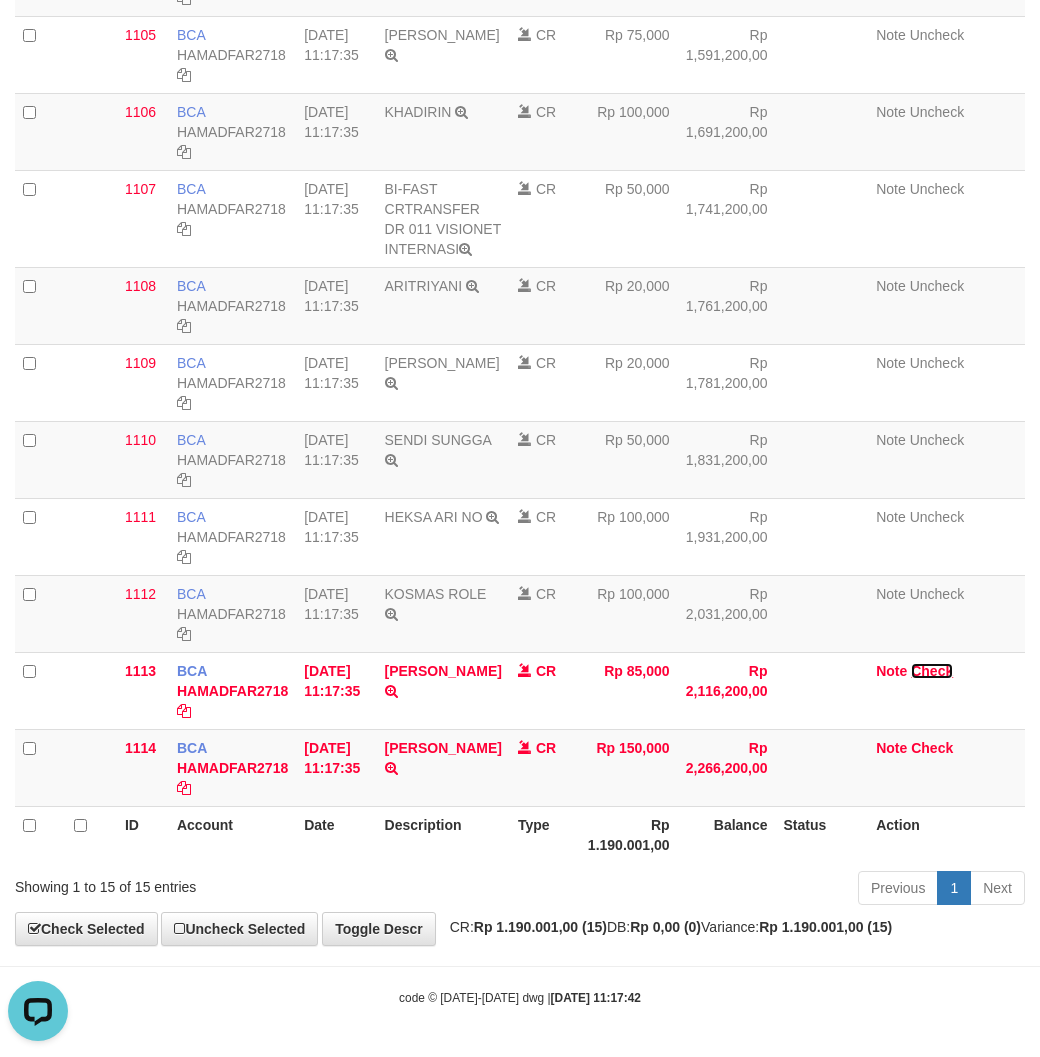click on "Check" at bounding box center [932, 671] 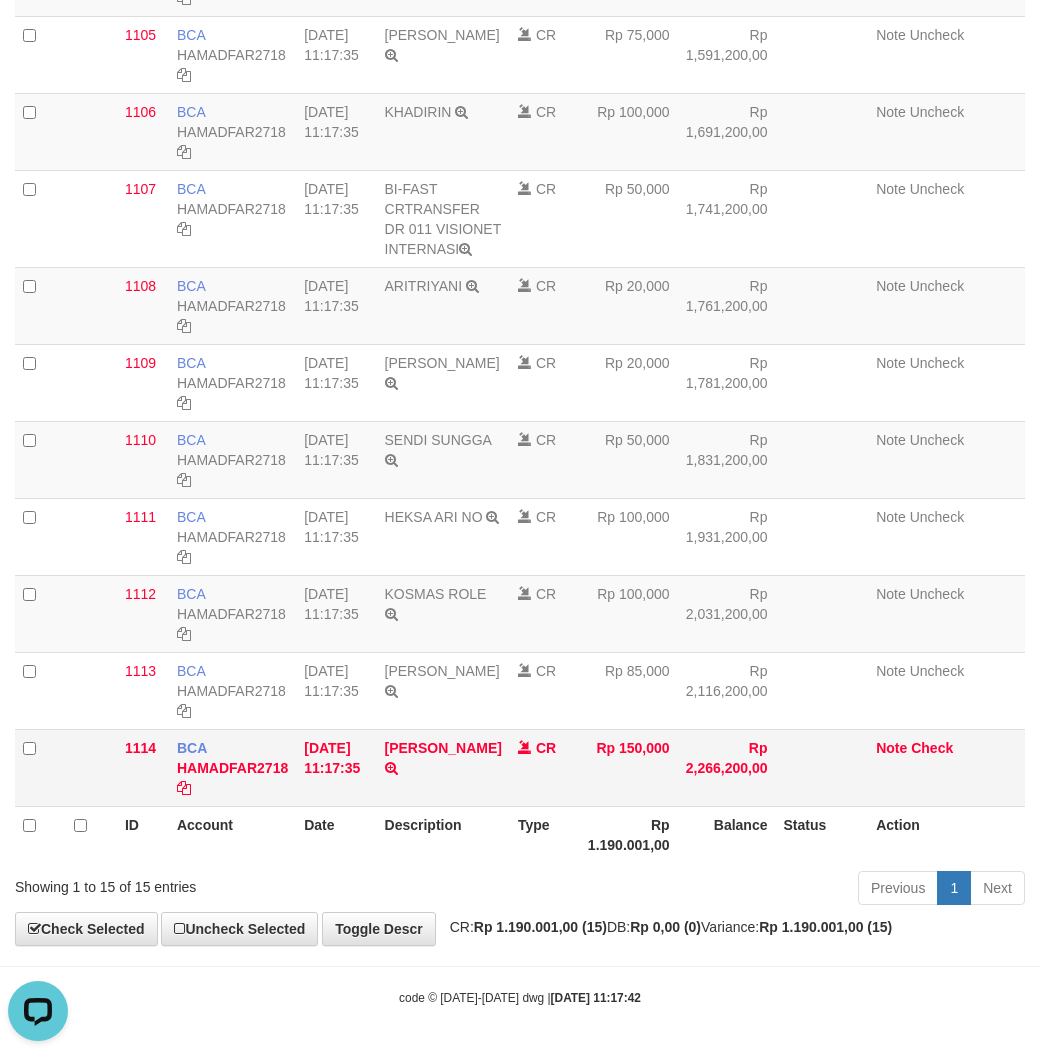 drag, startPoint x: 380, startPoint y: 748, endPoint x: 431, endPoint y: 795, distance: 69.354164 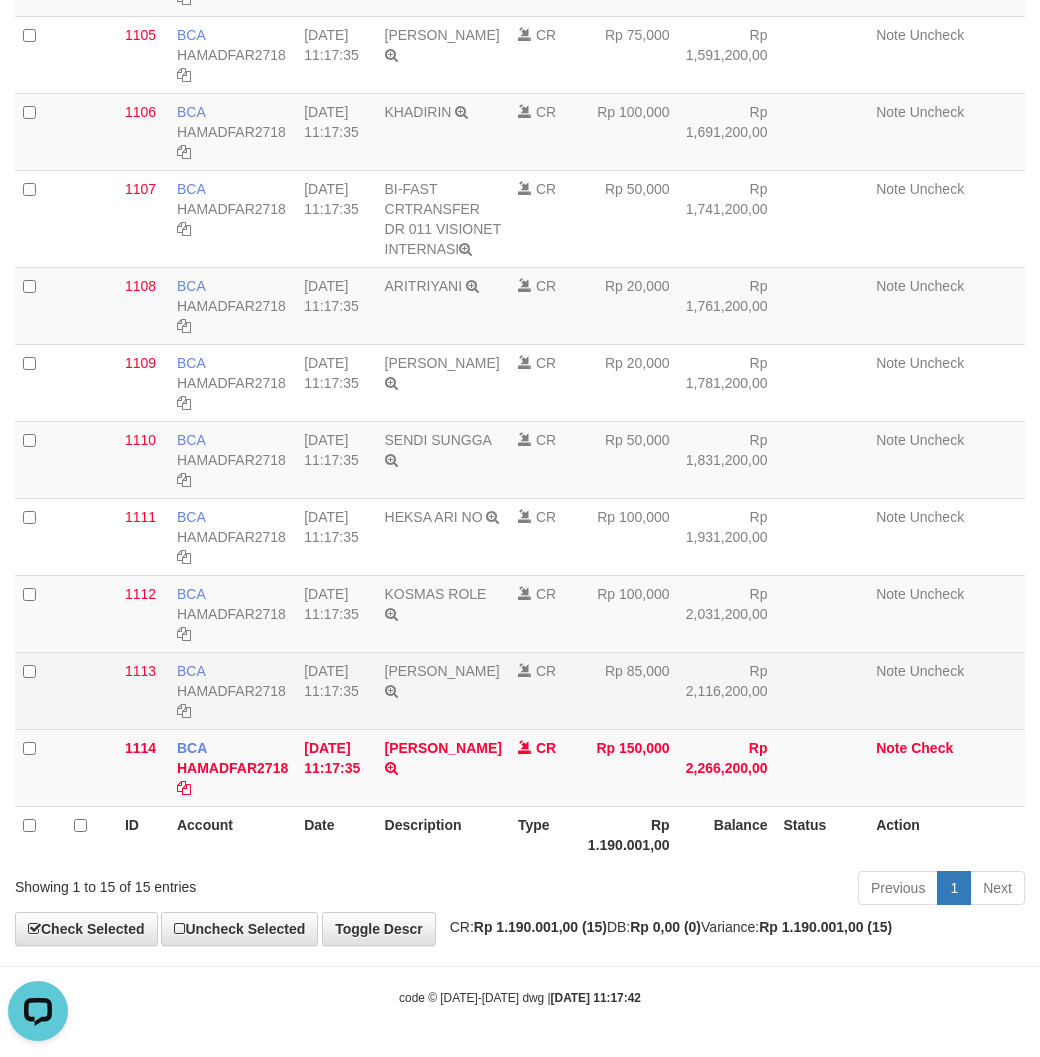 click on "YUSUF ARISTA       TRSF E-BANKING CR 1607/FTSCY/WS95051
85000.002025071699527652 TRFDN-YUSUF ARISTAESPAY DEBIT INDONE" at bounding box center (443, 690) 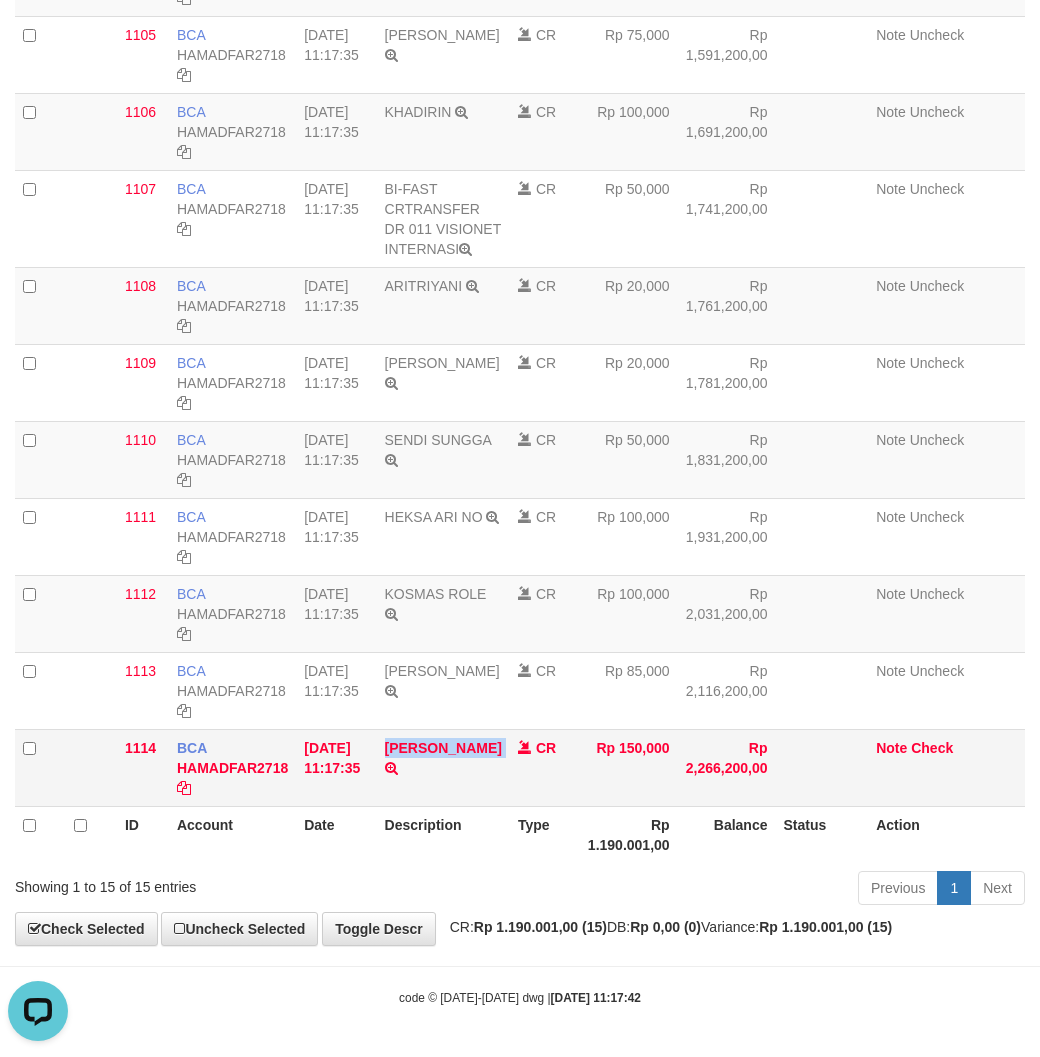 drag, startPoint x: 383, startPoint y: 746, endPoint x: 314, endPoint y: 741, distance: 69.18092 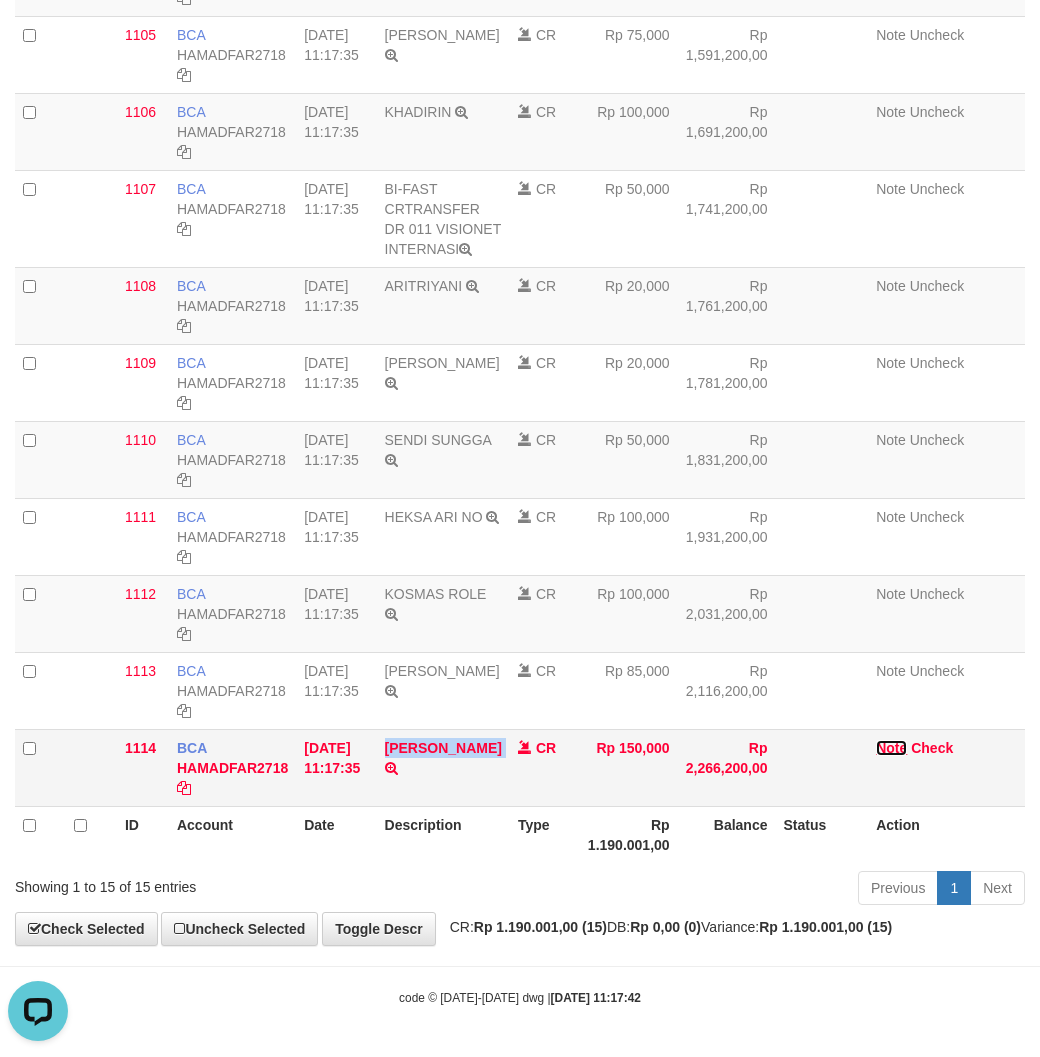 click on "Note" at bounding box center [891, 748] 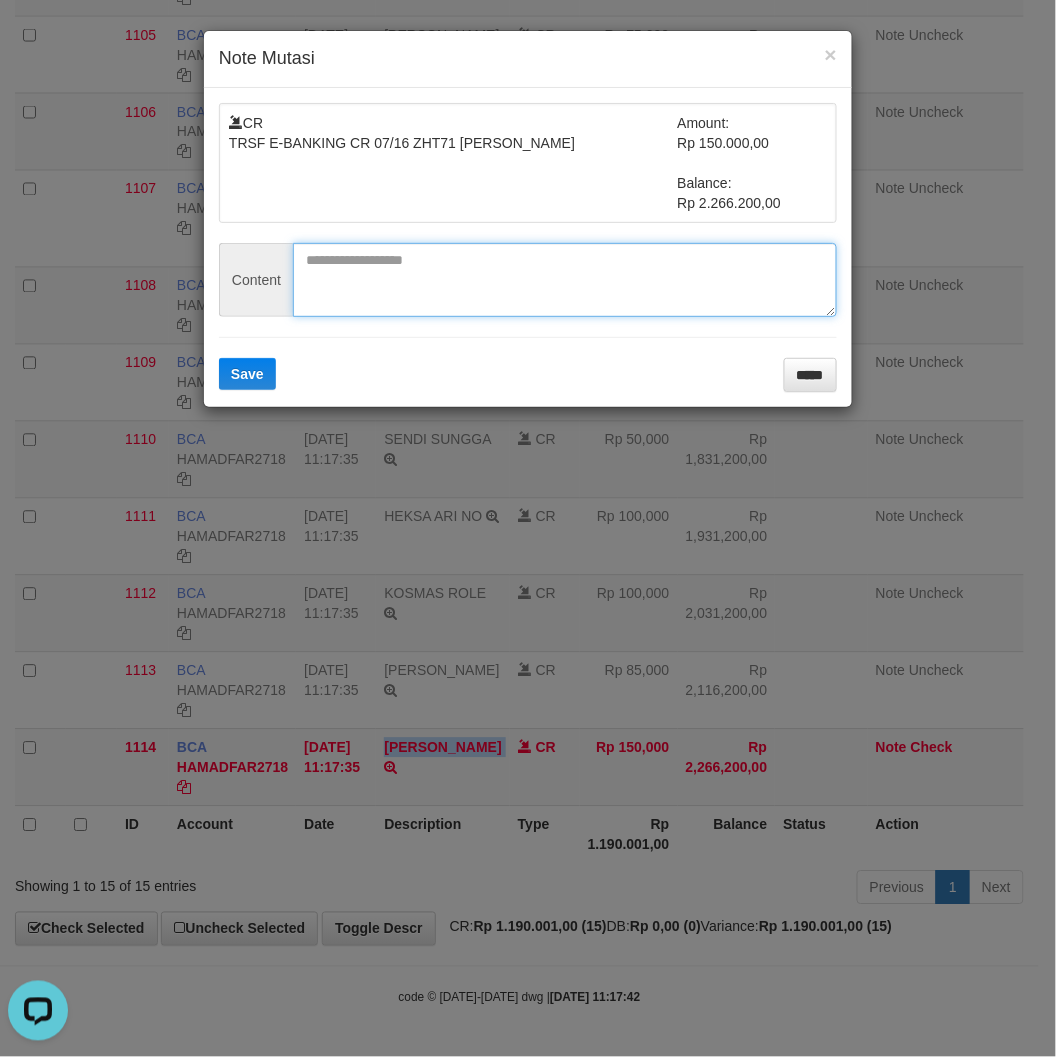 click at bounding box center [565, 280] 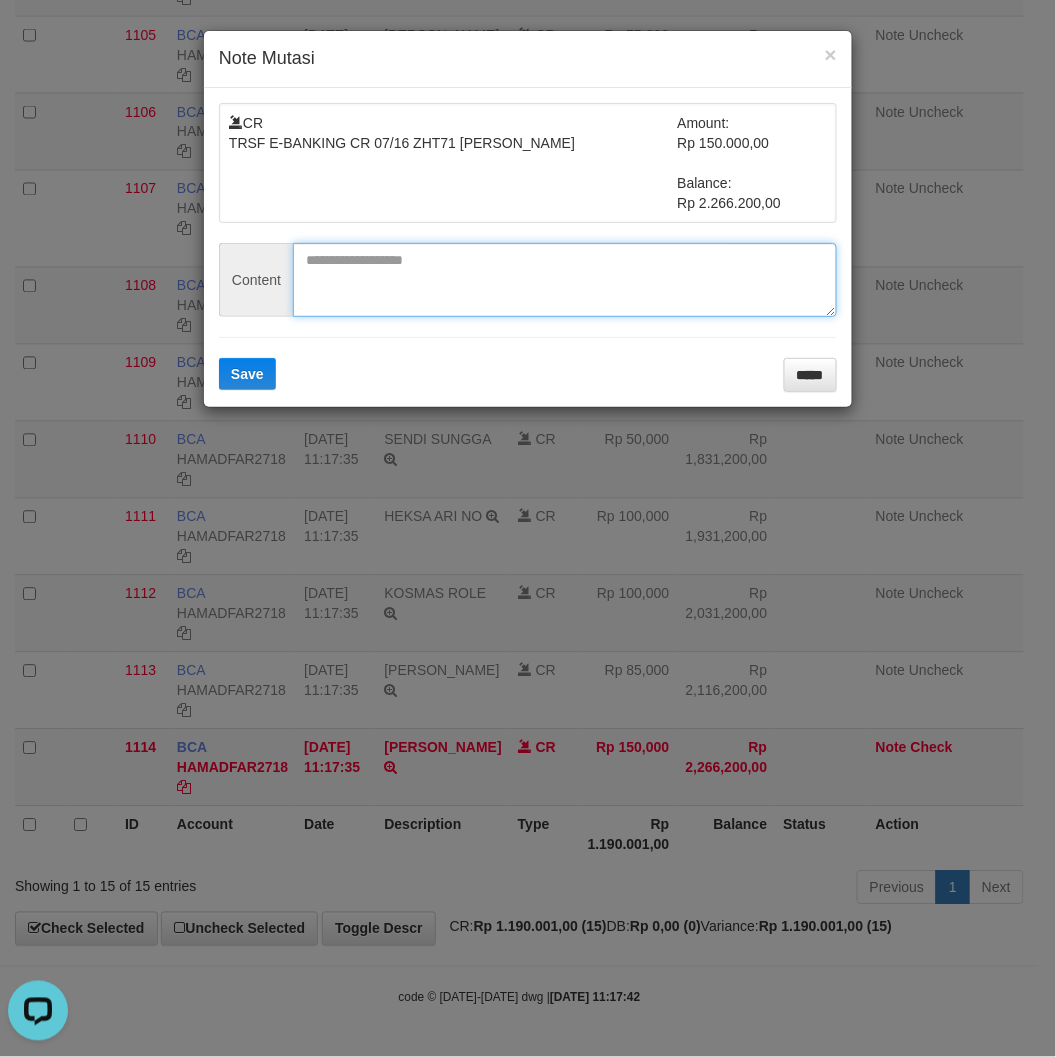 paste on "******" 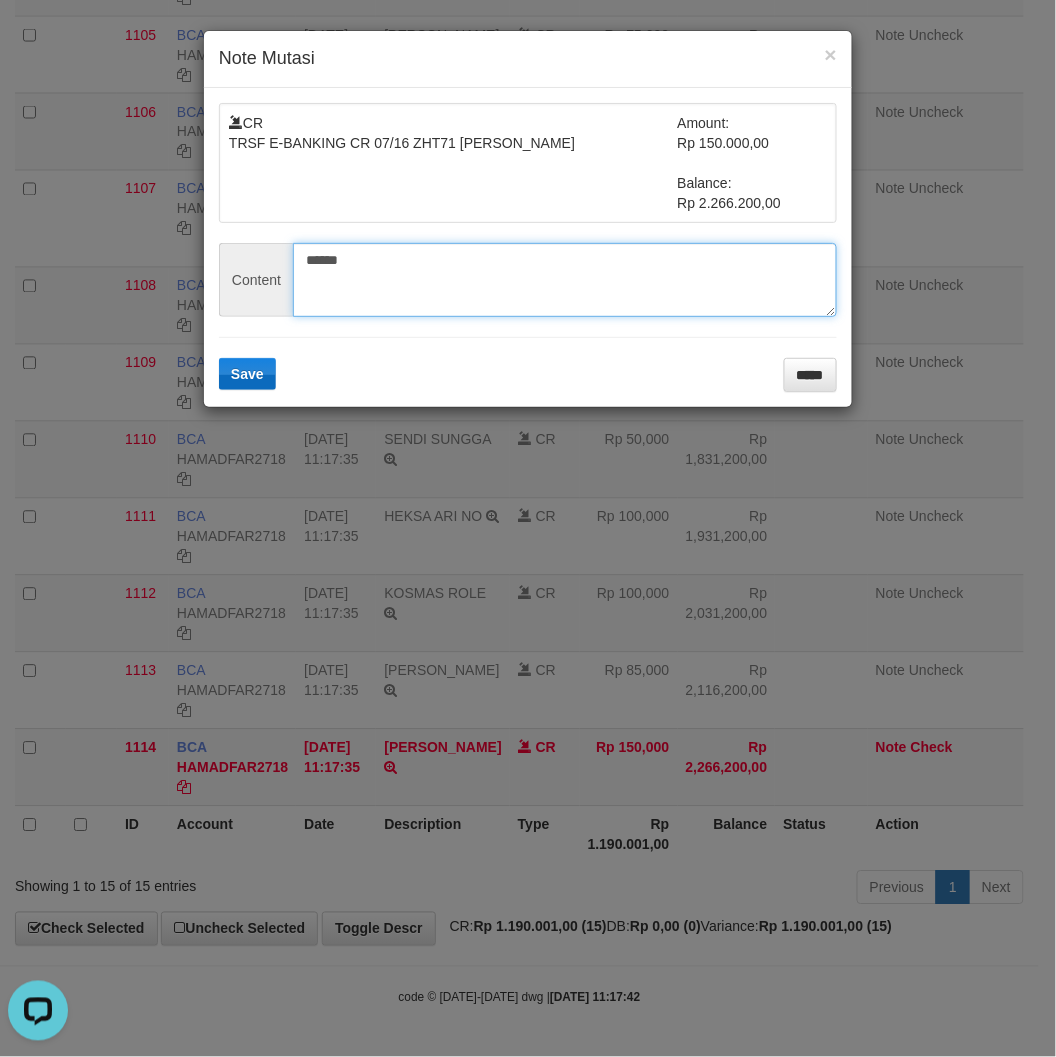 type on "******" 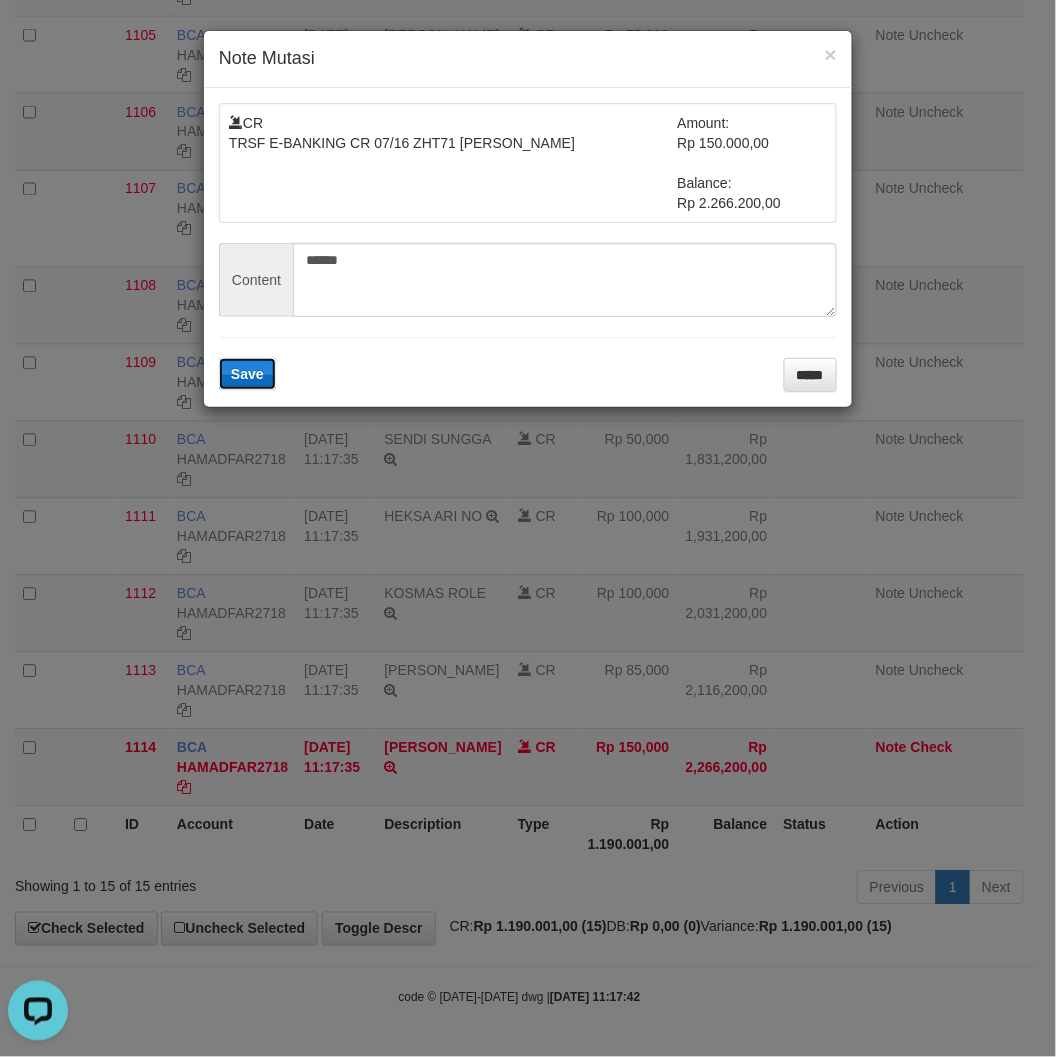 click on "Save" at bounding box center [247, 374] 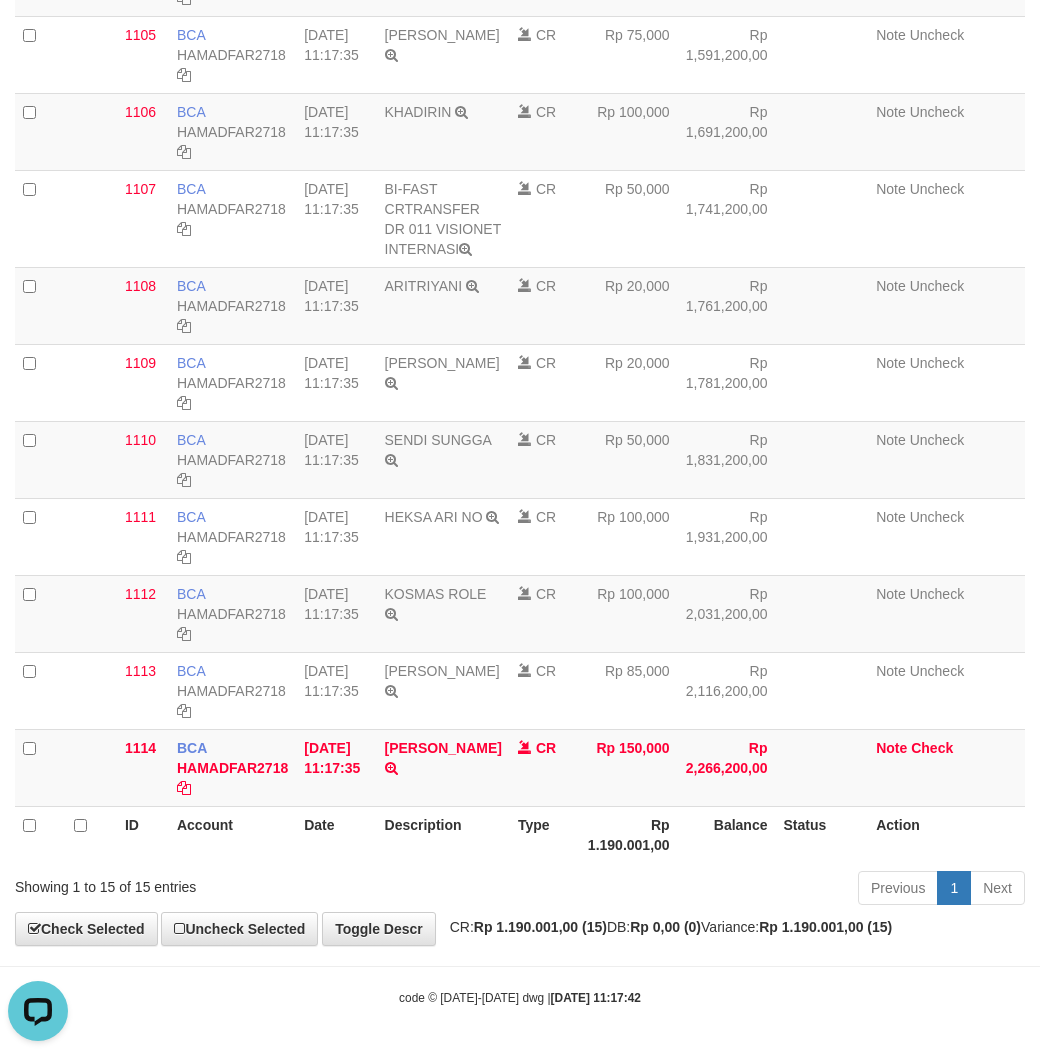 click on "code © 2012-2018 dwg |  2025/07/16 11:17:42" at bounding box center [520, 997] 